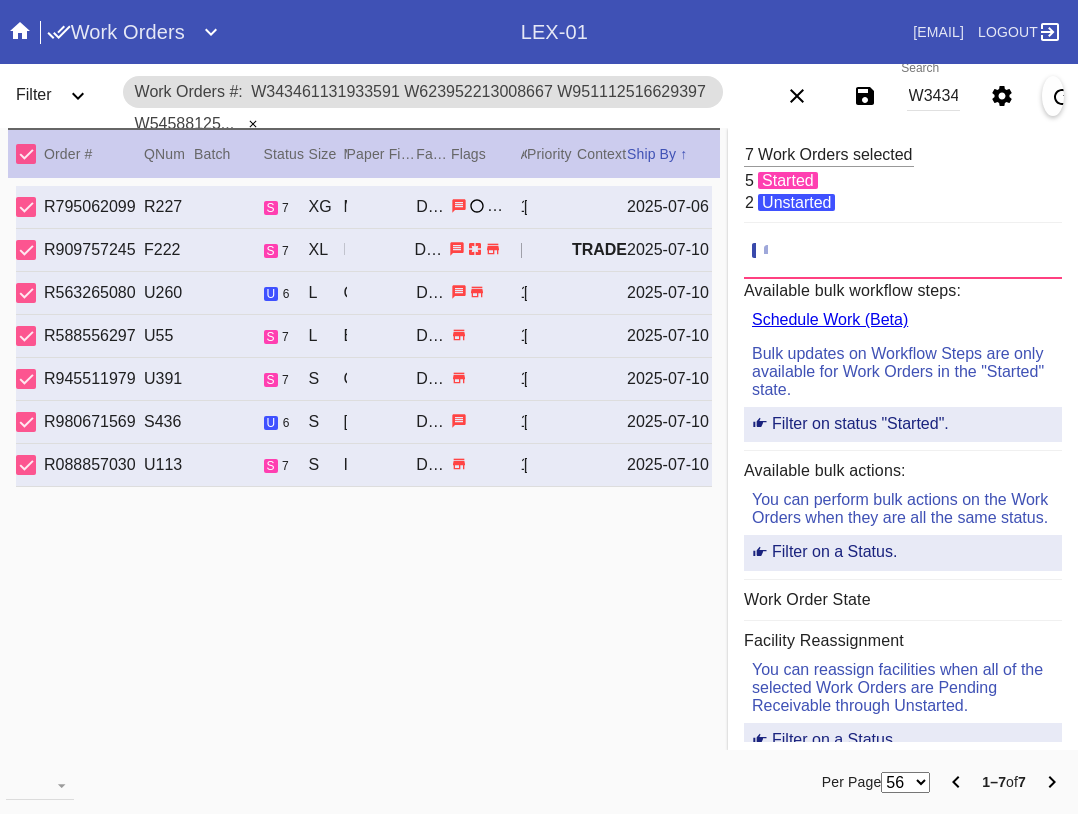 scroll, scrollTop: 0, scrollLeft: 0, axis: both 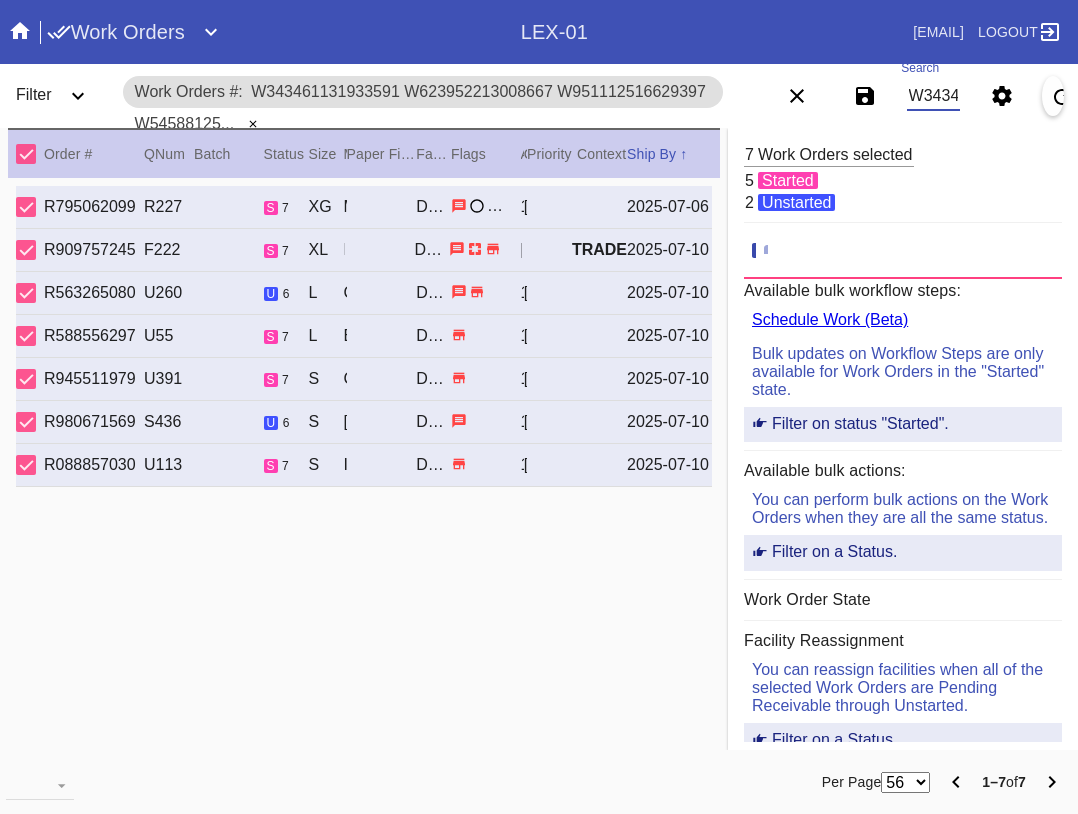 click on "W343461131933591 W623952213008667 W951112516629397 W545881254785537 W176321632781842 W838345652458014 W722760069552315" at bounding box center [933, 96] 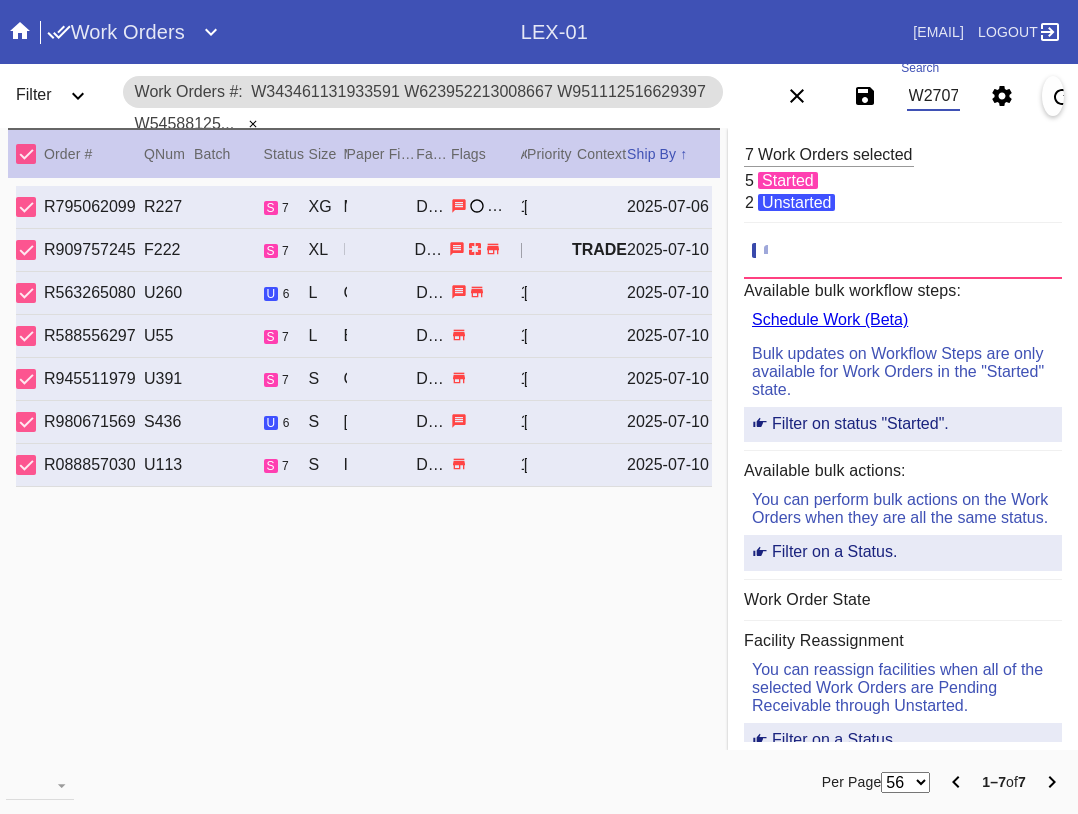 scroll, scrollTop: 0, scrollLeft: 1166, axis: horizontal 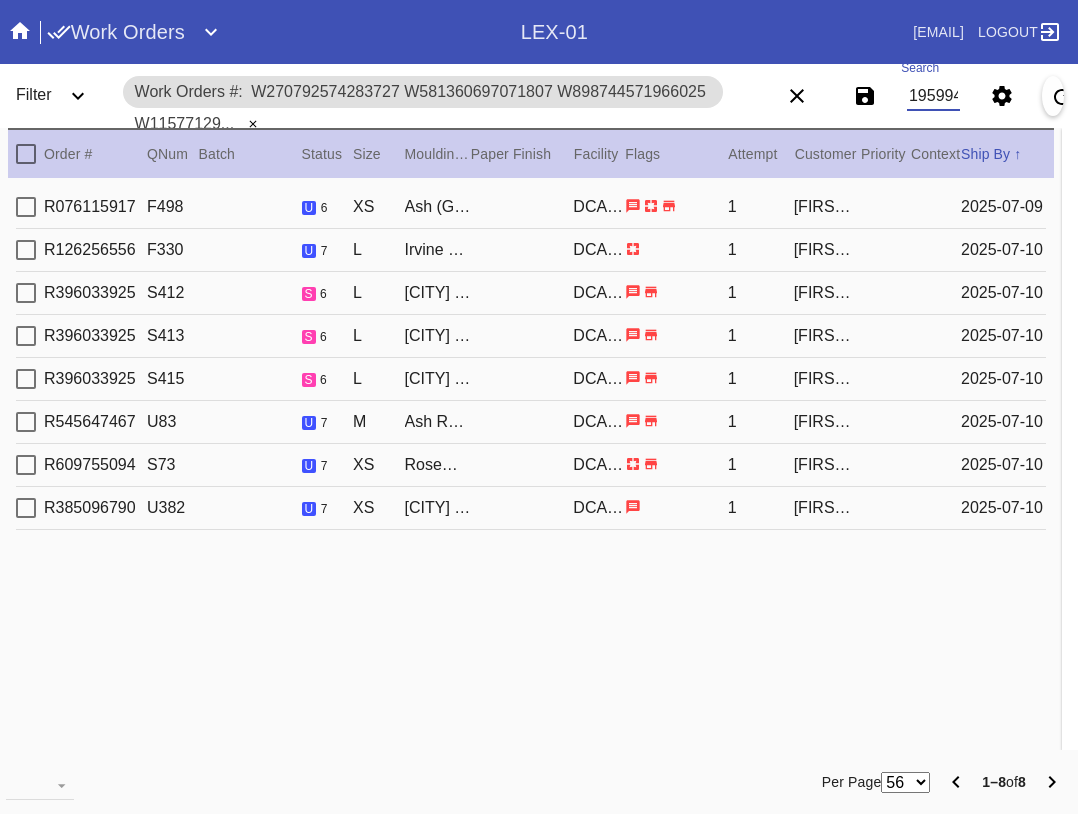 click at bounding box center (26, 154) 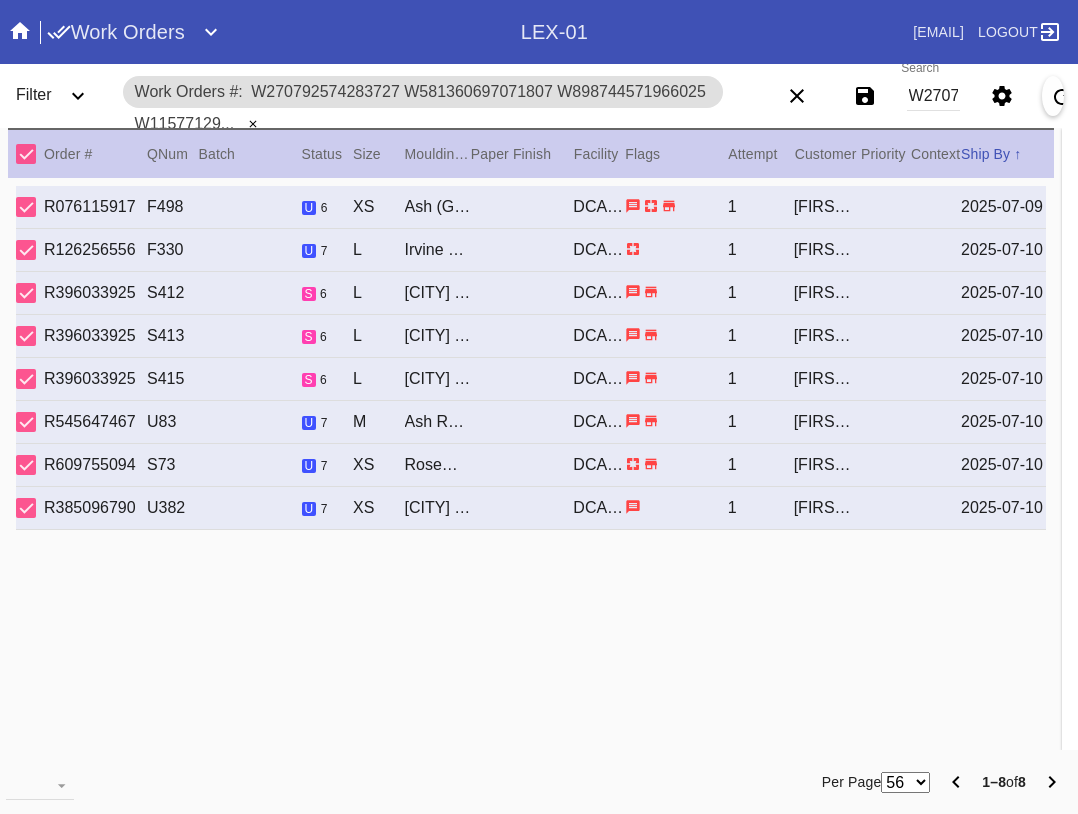 click at bounding box center (161, 782) 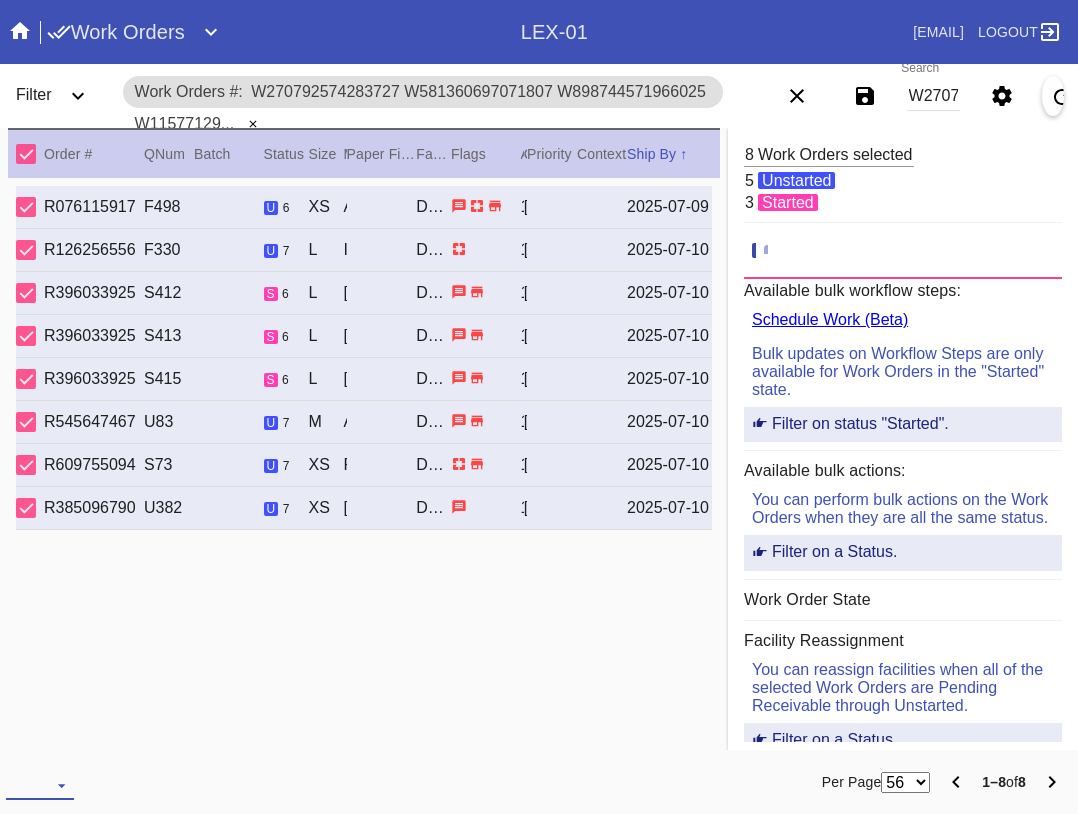 click at bounding box center (40, 785) 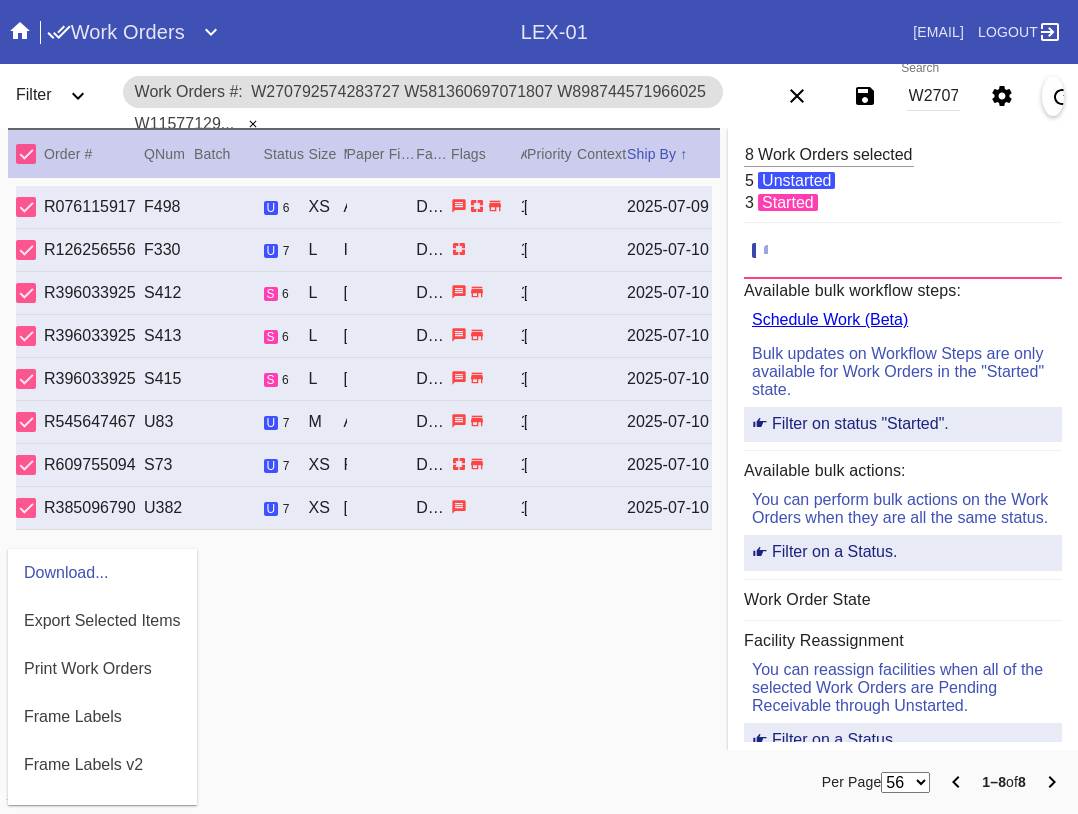 scroll, scrollTop: 100, scrollLeft: 0, axis: vertical 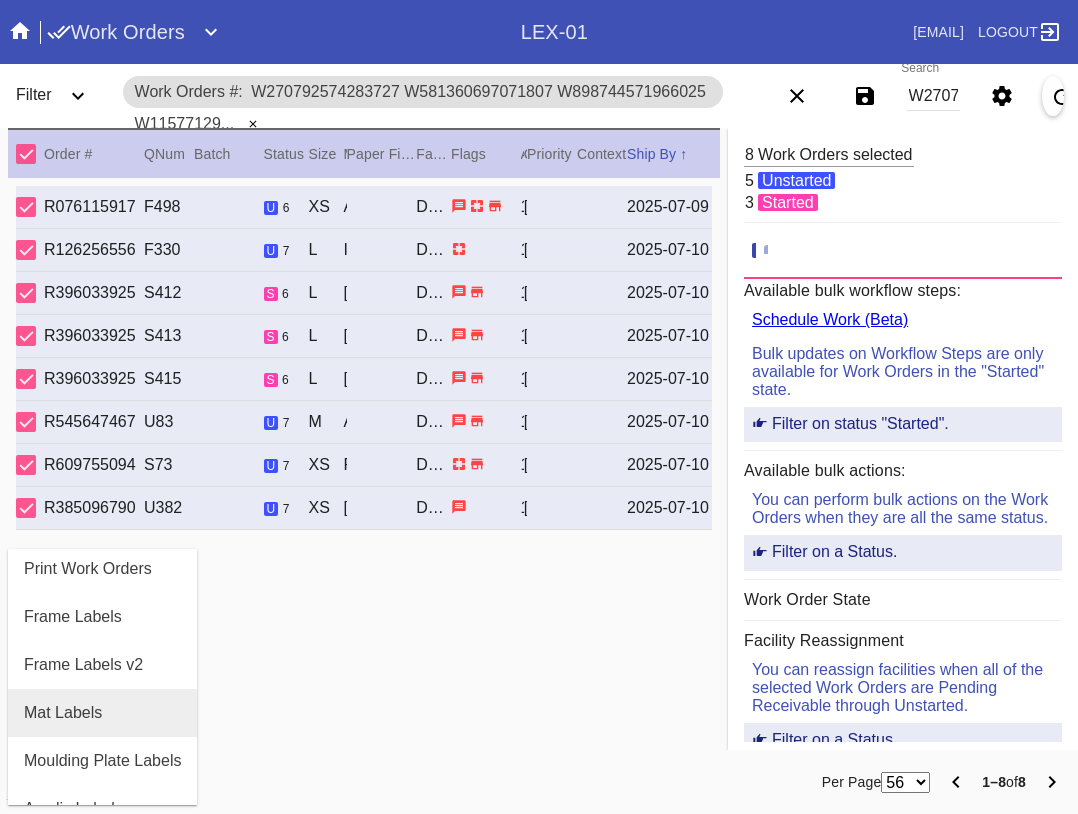 click on "Mat Labels" at bounding box center [63, 713] 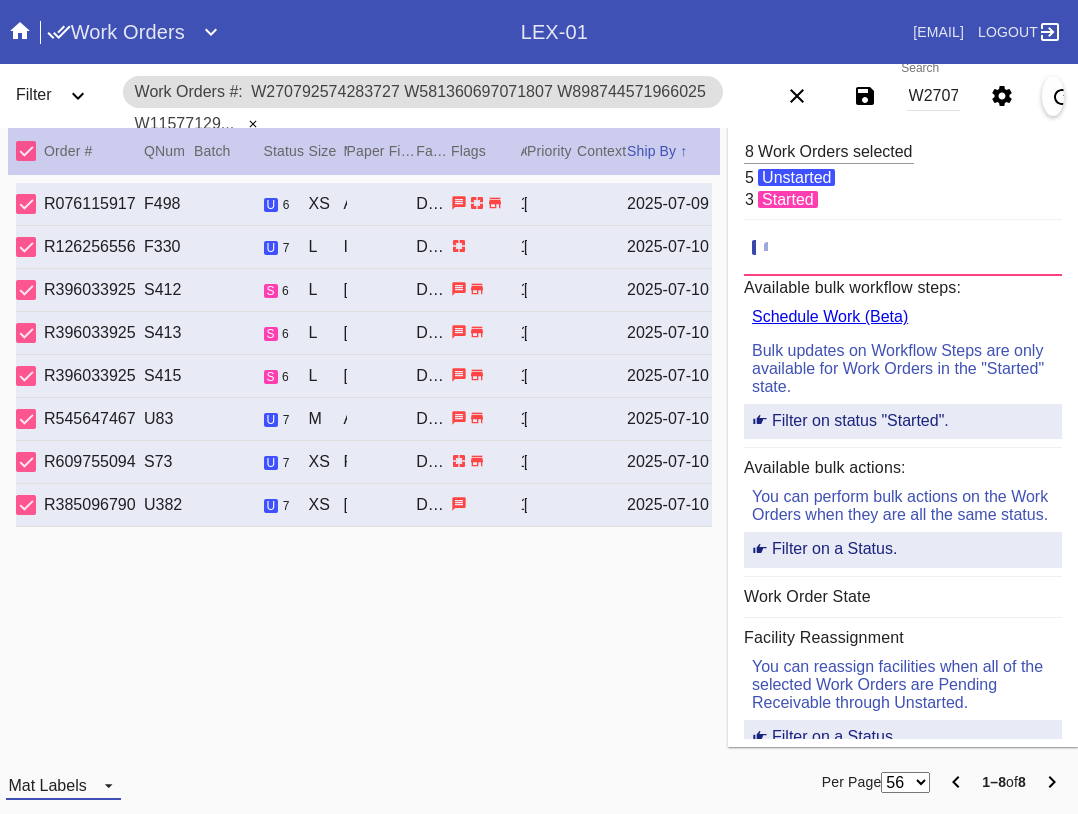 scroll, scrollTop: 4, scrollLeft: 0, axis: vertical 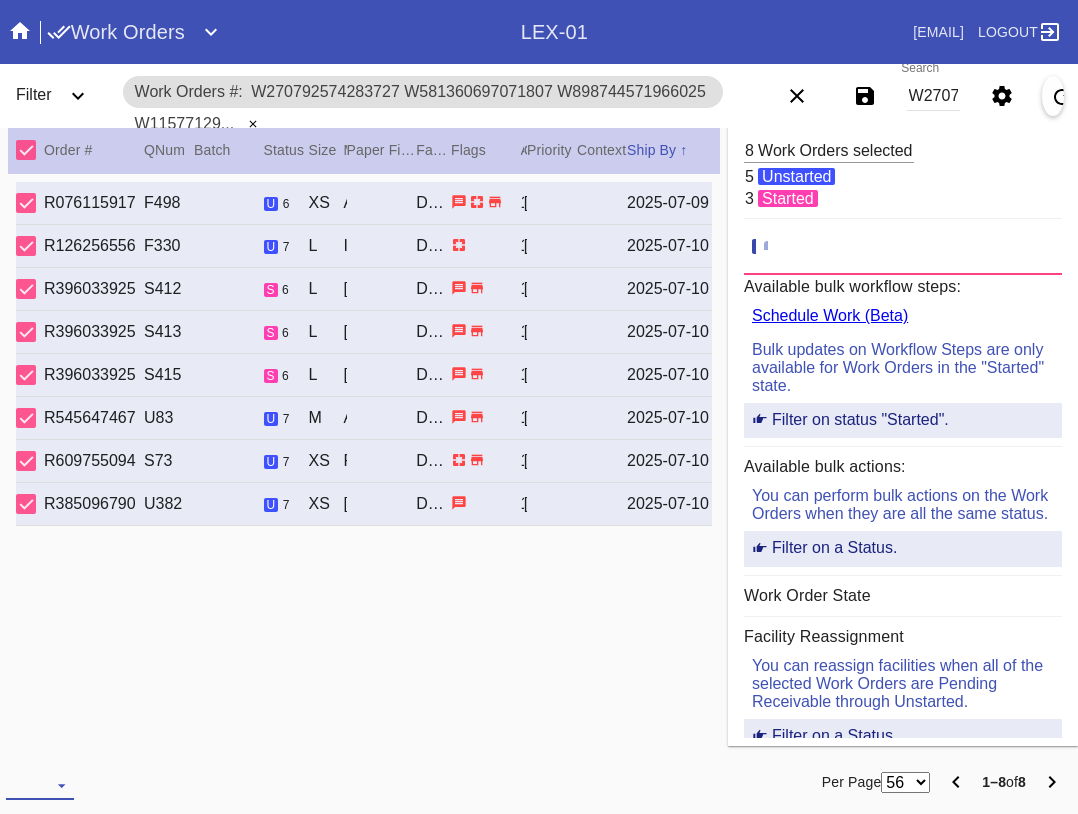 click at bounding box center [40, 785] 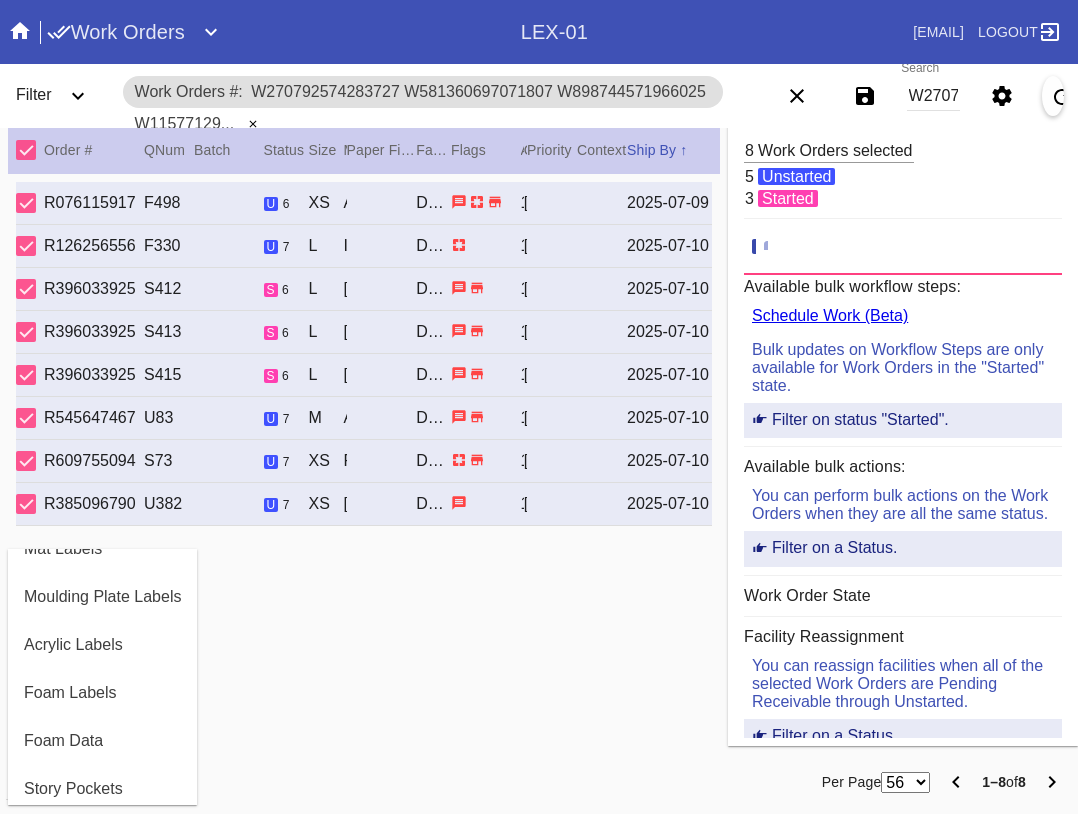 scroll, scrollTop: 400, scrollLeft: 0, axis: vertical 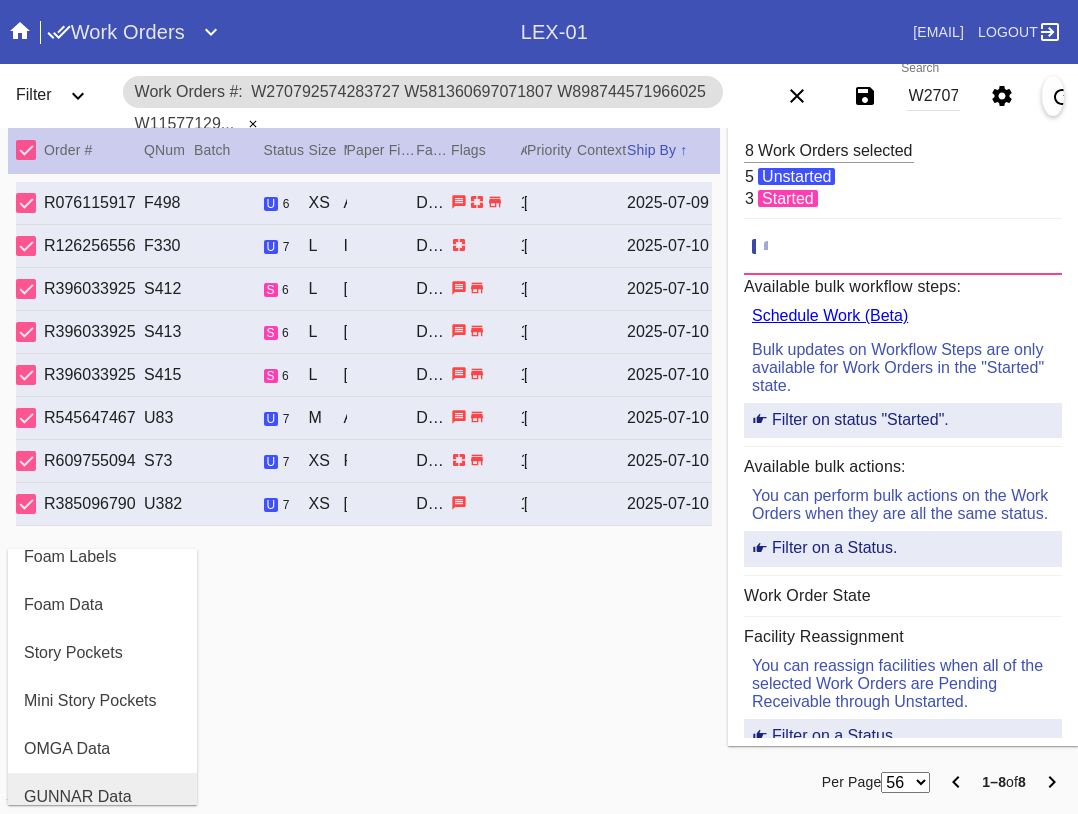 click on "GUNNAR Data" at bounding box center (102, 797) 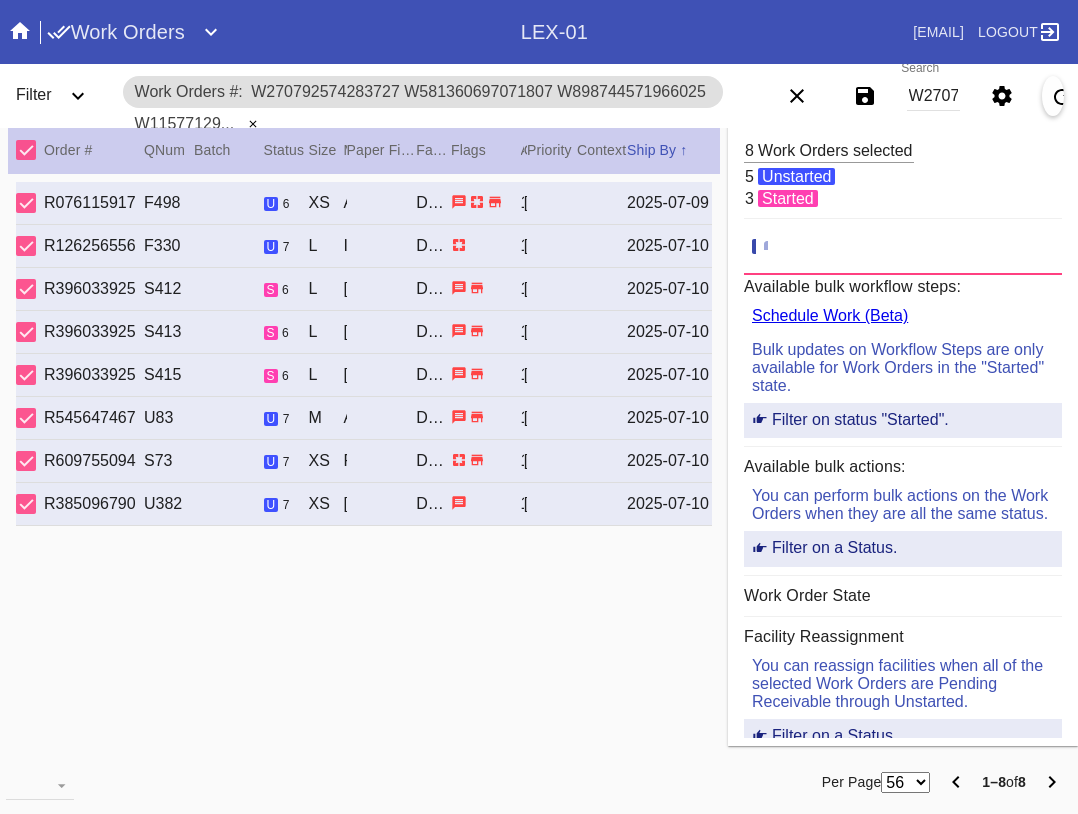 click on "W270792574283727 W581360697071807 W898744571966025 W115771297166727 W257045085298937 W991170101941106 W462699495189469 W783624771195994" at bounding box center (933, 96) 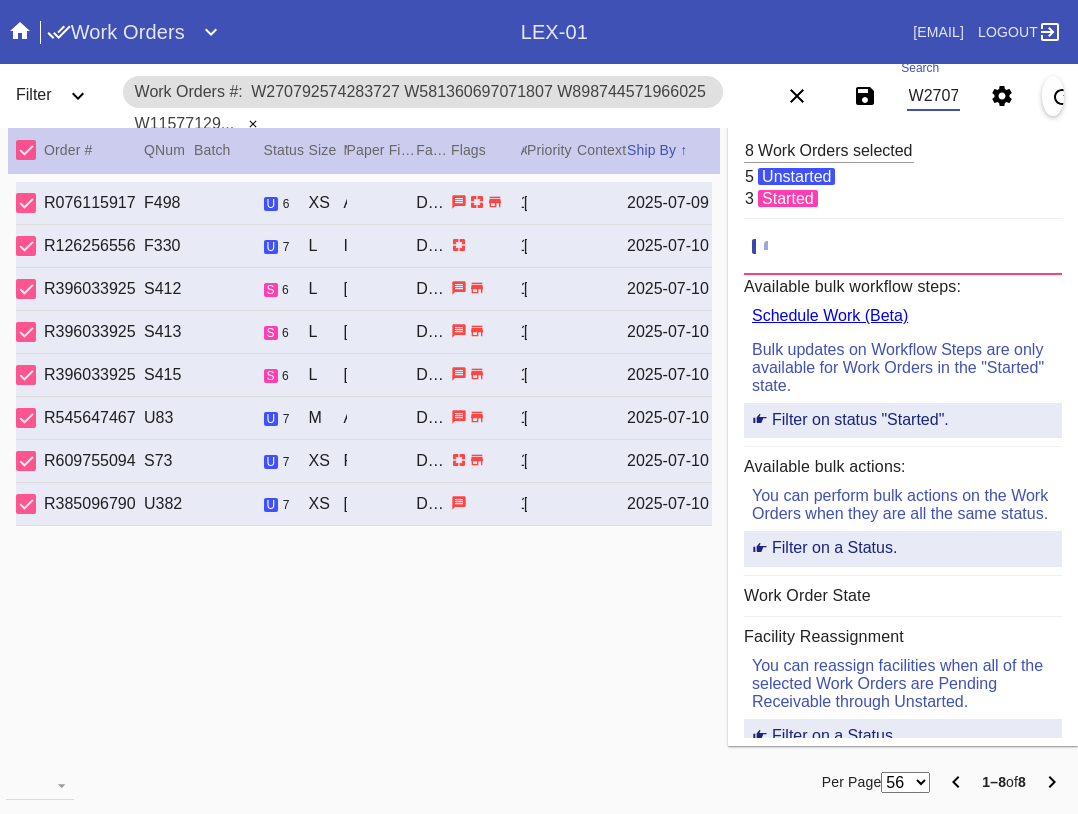 click on "W270792574283727 W581360697071807 W898744571966025 W115771297166727 W257045085298937 W991170101941106 W462699495189469 W783624771195994" at bounding box center (933, 96) 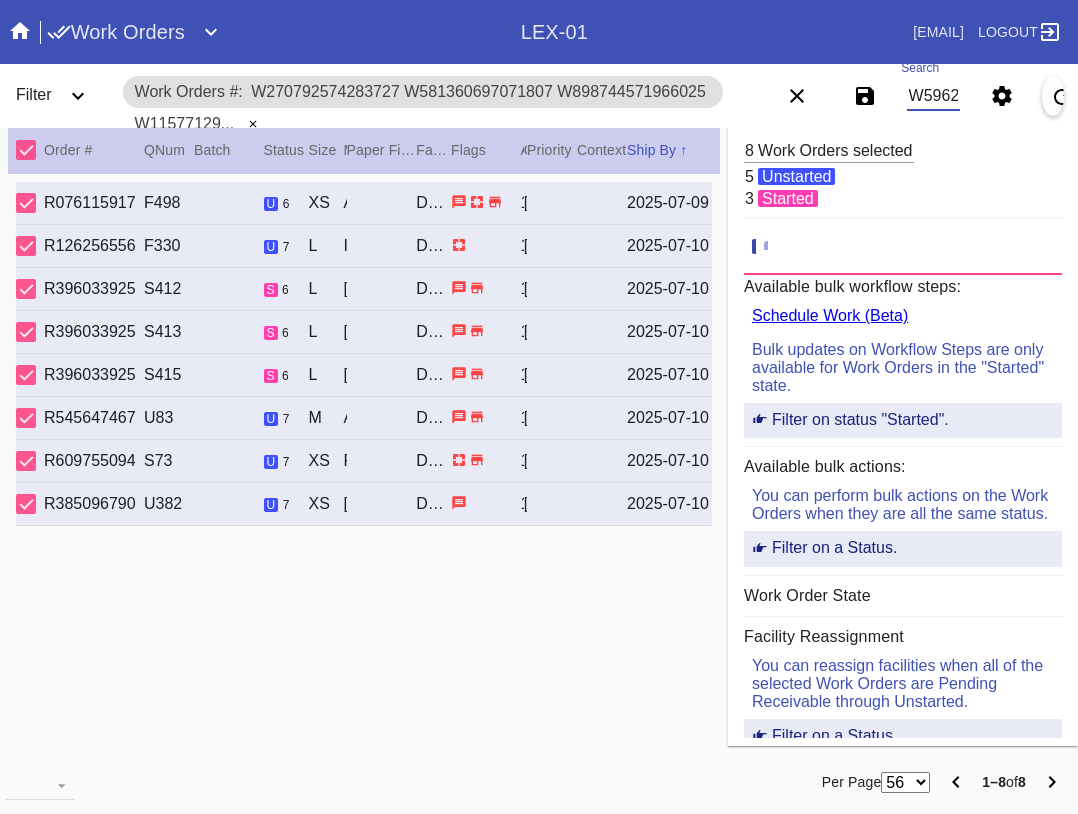 scroll, scrollTop: 0, scrollLeft: 1474, axis: horizontal 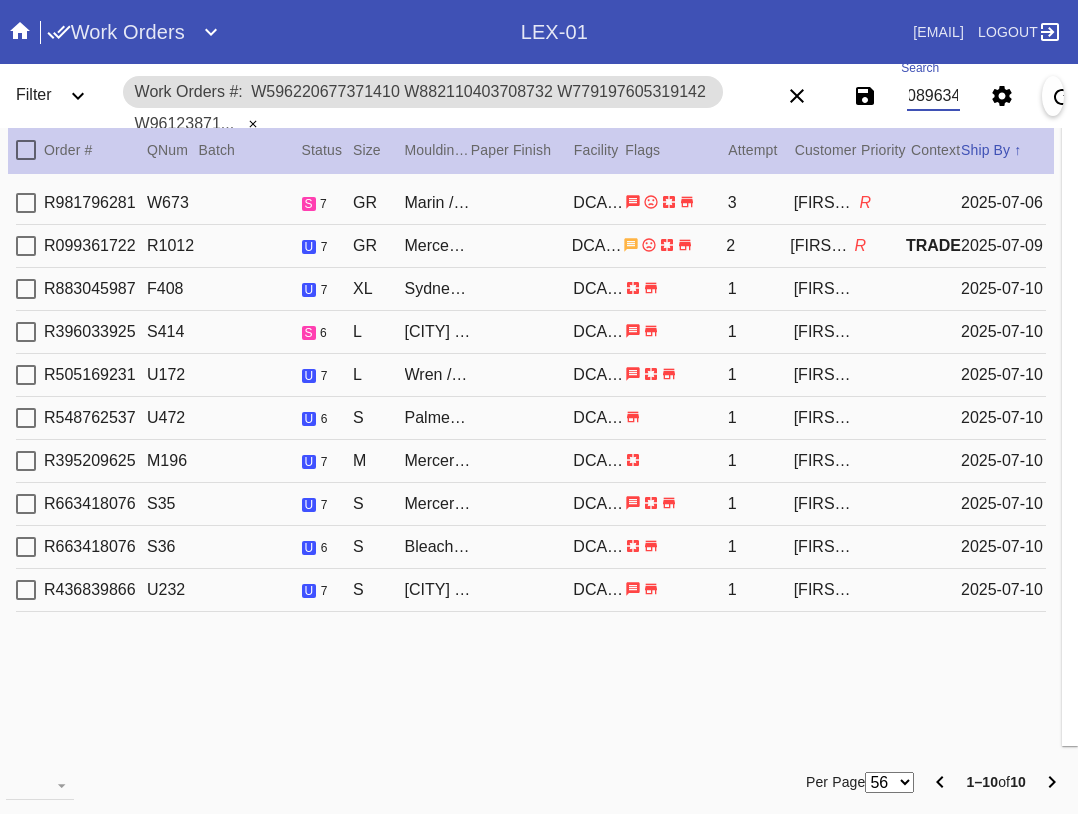 click at bounding box center [26, 150] 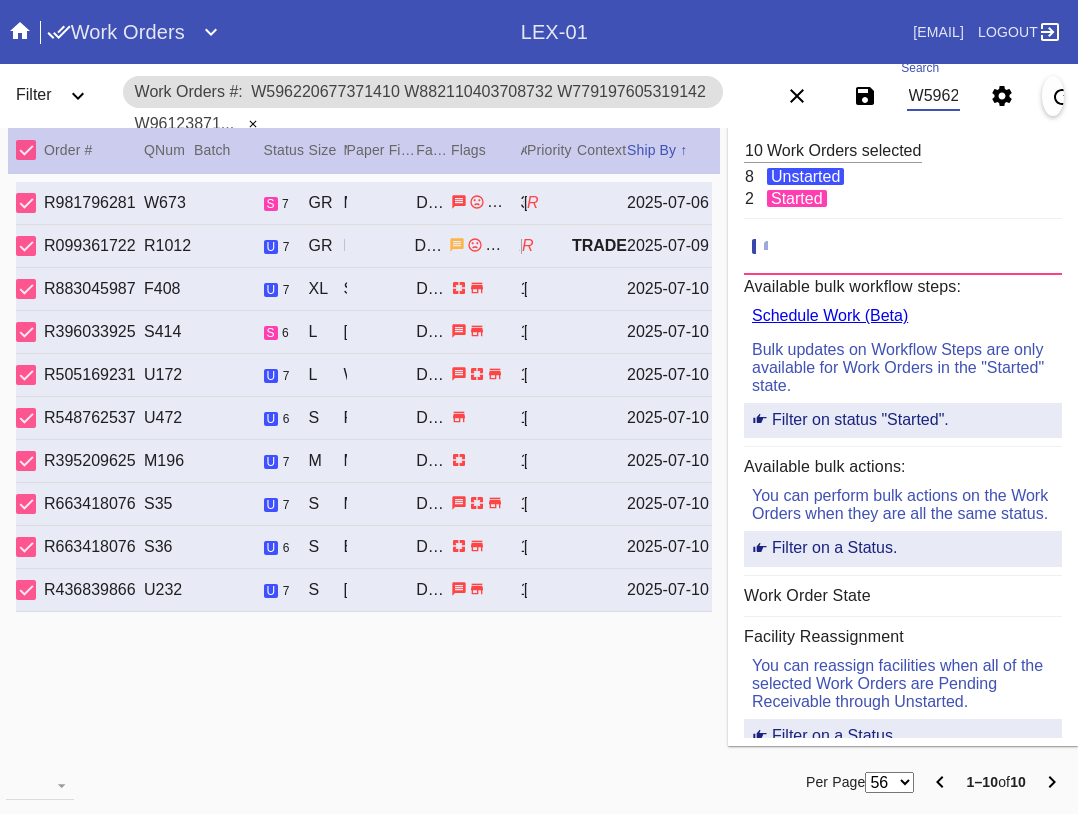 click on "W596220677371410 W882110403708732 W779197605319142 W961238713895379 W711992813076601 W921457716779572 W489125032457661 W391880089874774 W835890657338723 W806098427089634" at bounding box center (933, 96) 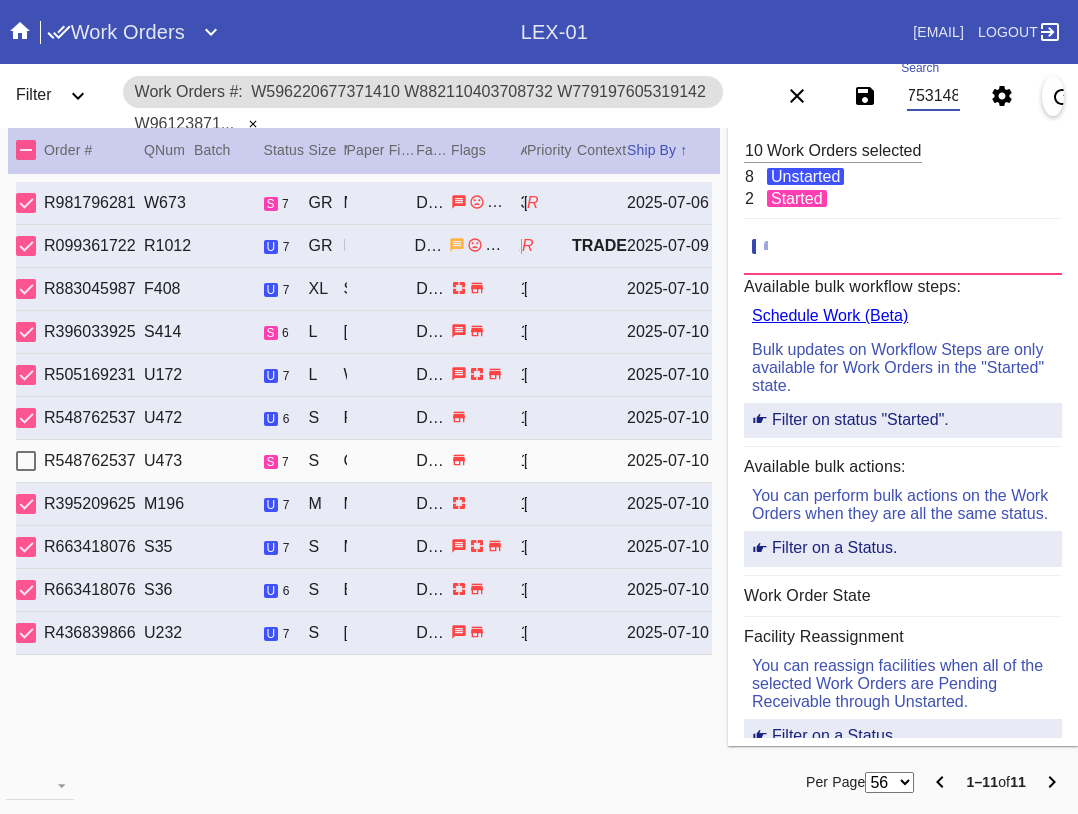 click at bounding box center [26, 150] 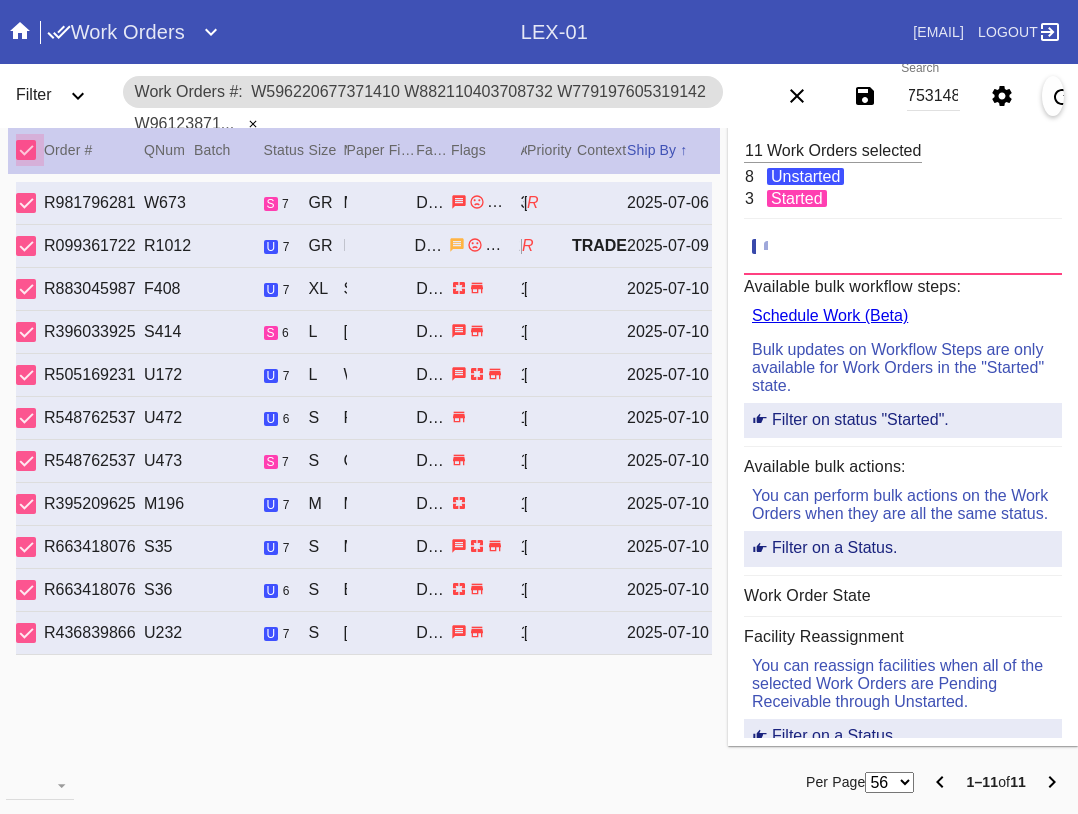 scroll, scrollTop: 0, scrollLeft: 0, axis: both 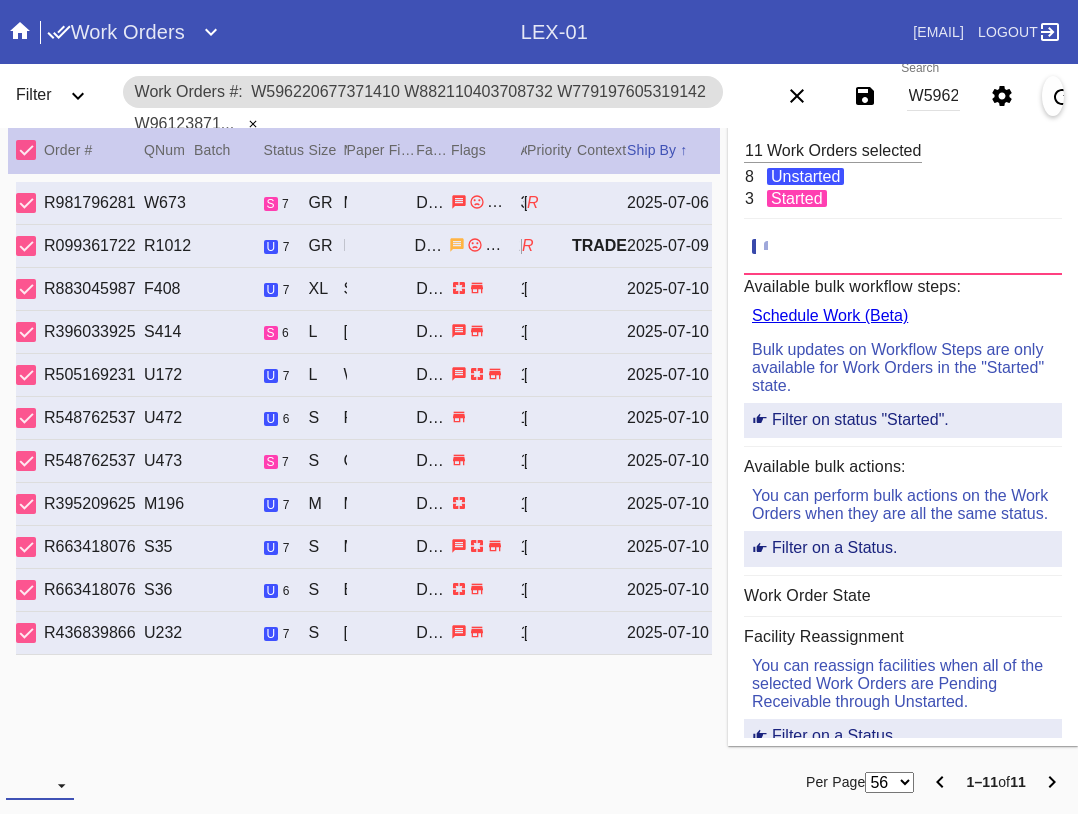 click at bounding box center [40, 785] 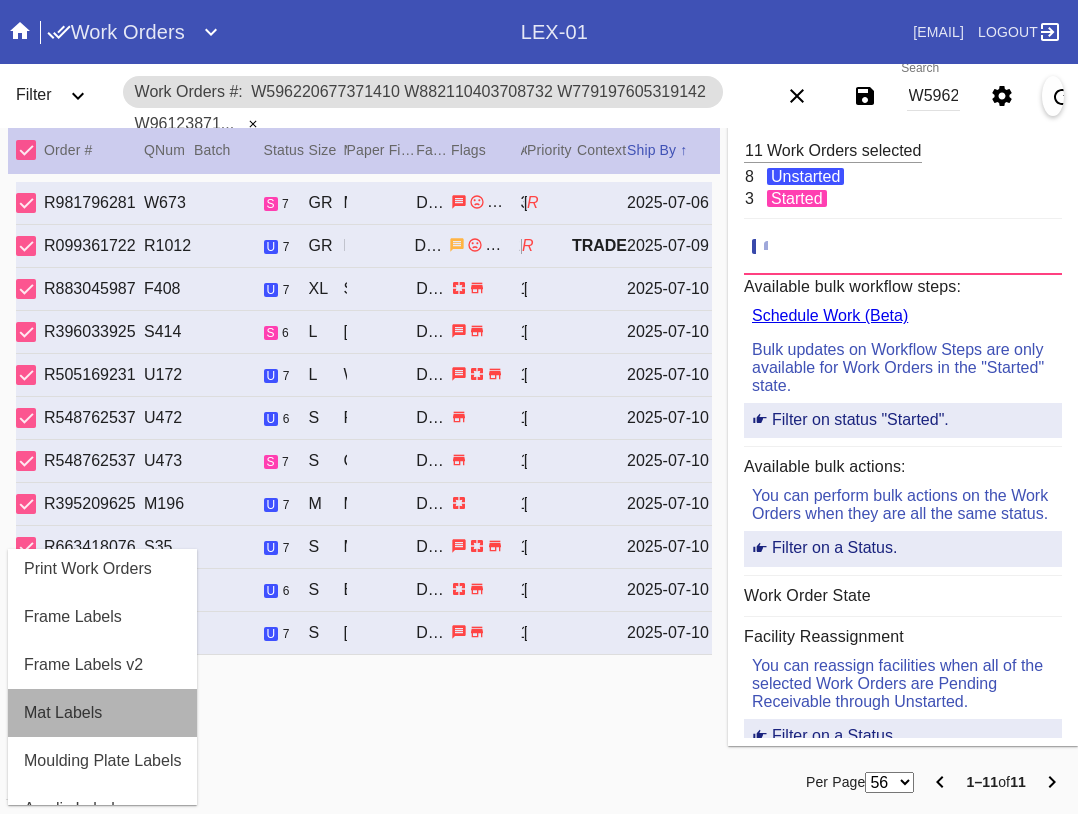 click on "Mat Labels" at bounding box center [102, 713] 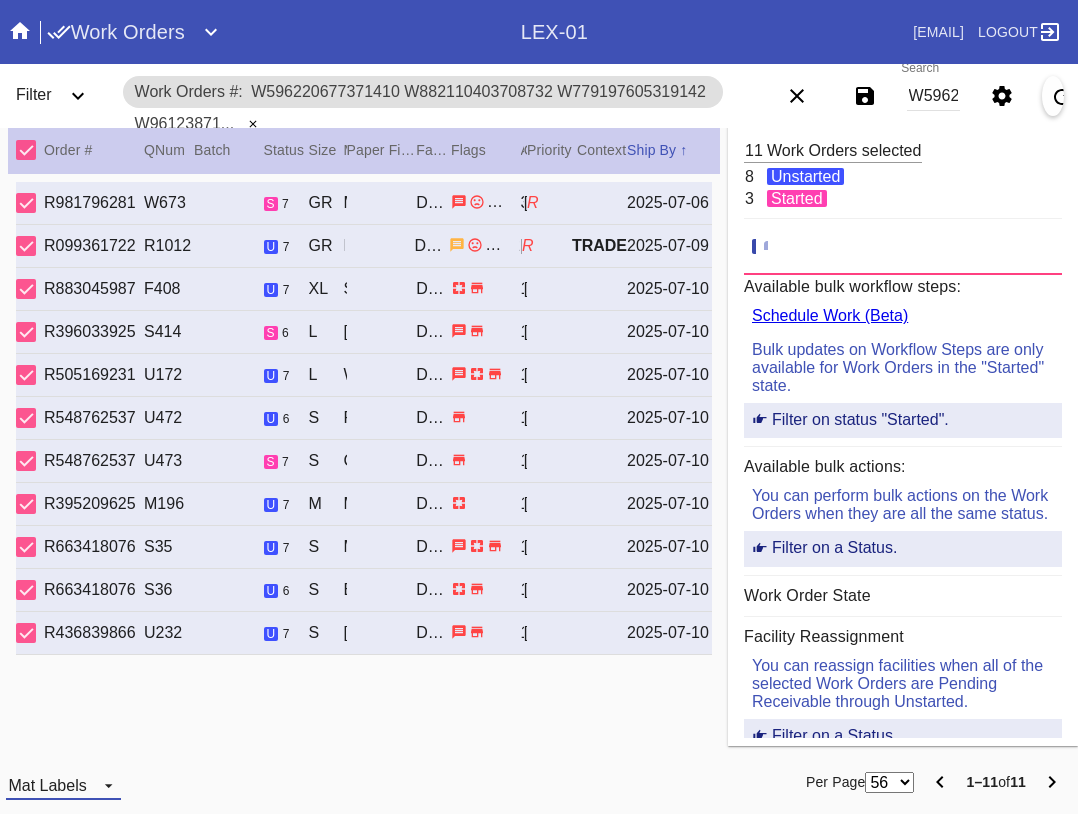 click on "Mat Labels" at bounding box center [63, 785] 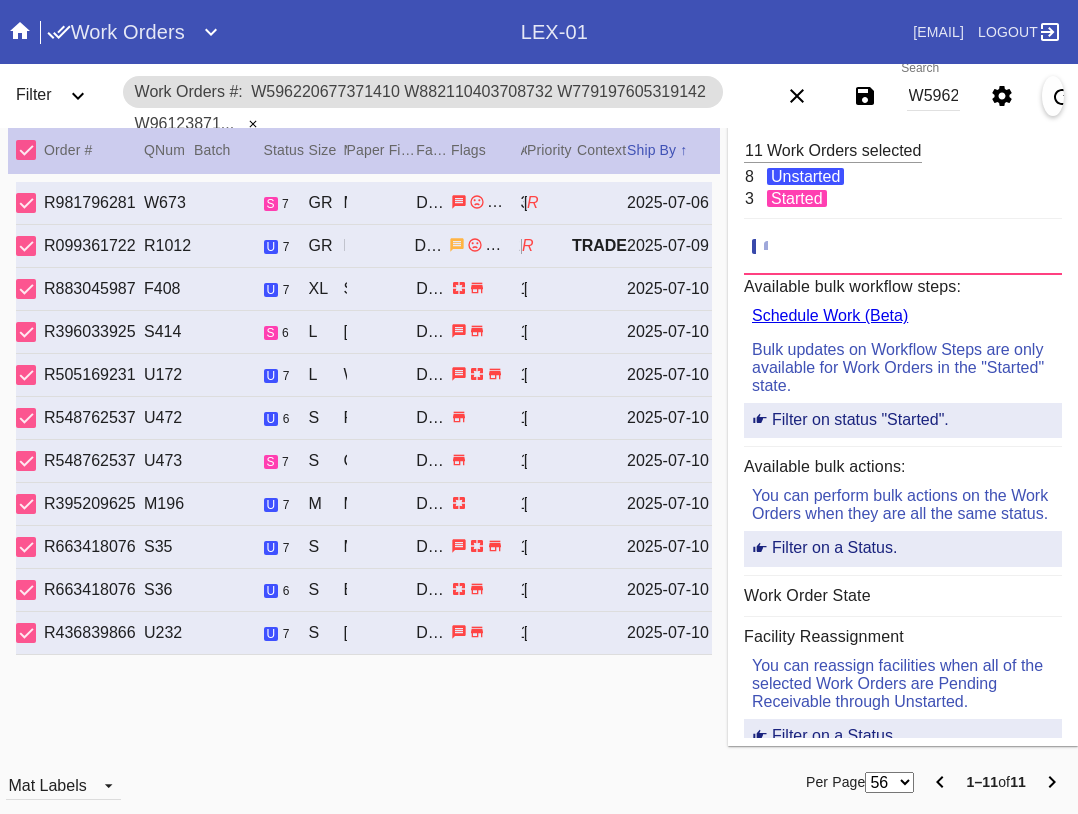 scroll, scrollTop: 32, scrollLeft: 0, axis: vertical 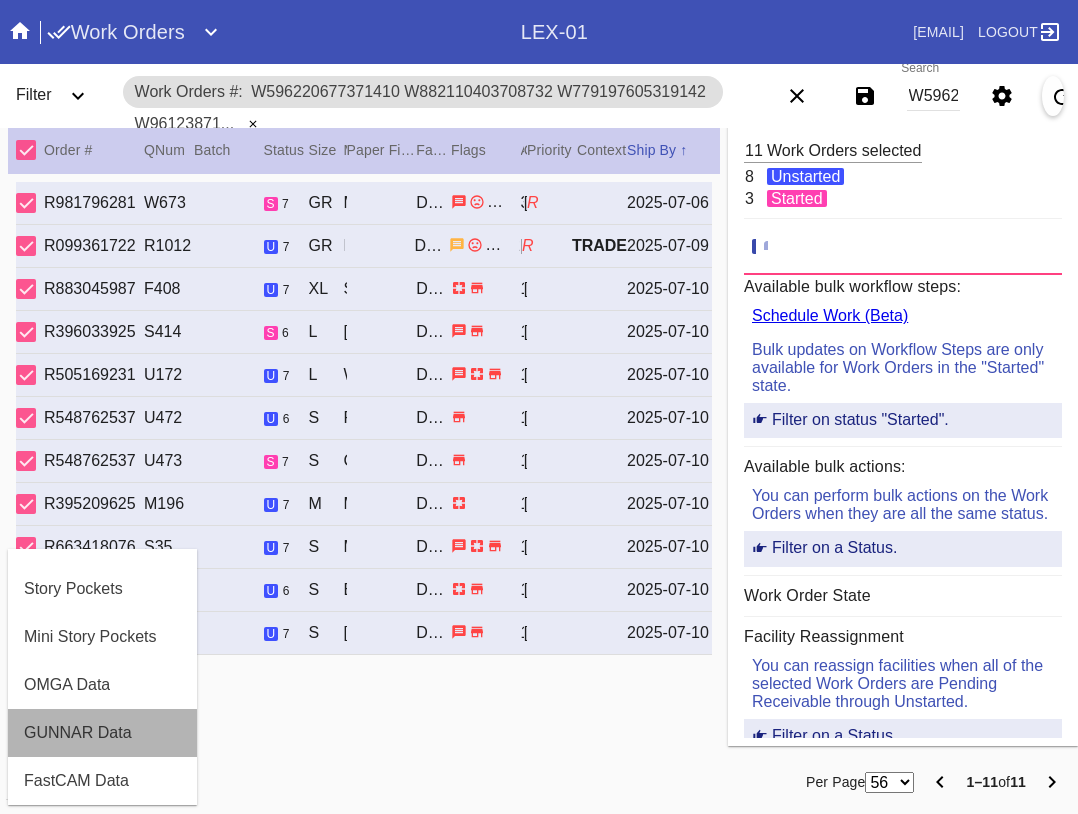 click on "GUNNAR Data" at bounding box center (102, 733) 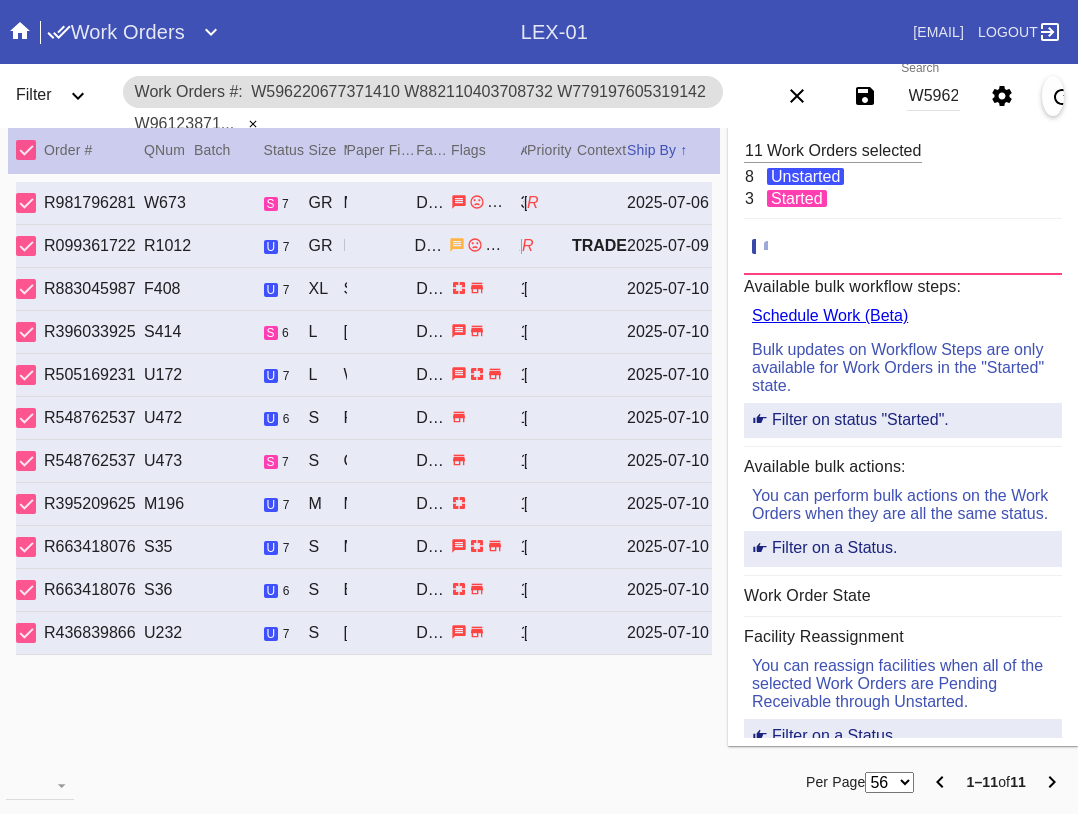 click on "W596220677371410 W882110403708732 W779197605319142 W961238713895379 W711992813076601 W921457716779572 W489125032457661 W391880089874774 W835890657338723 W806098427089634 W749914993753148" at bounding box center [933, 96] 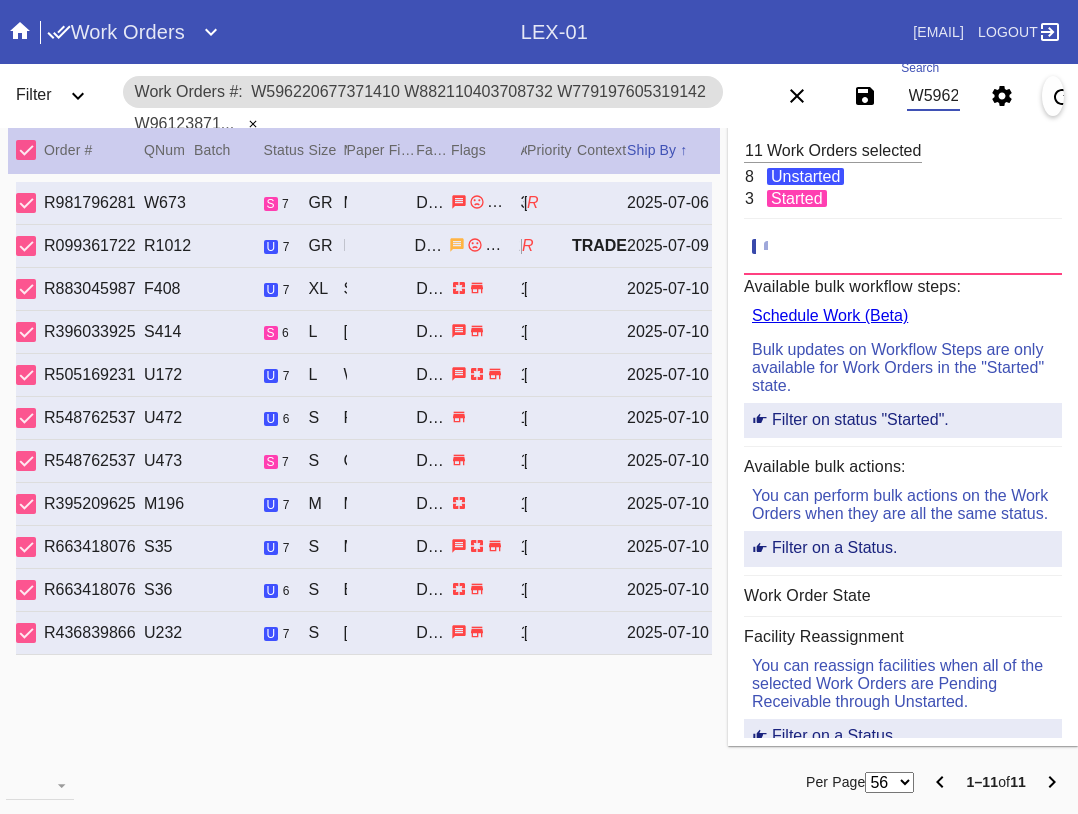click on "W596220677371410 W882110403708732 W779197605319142 W961238713895379 W711992813076601 W921457716779572 W489125032457661 W391880089874774 W835890657338723 W806098427089634 W749914993753148" at bounding box center [933, 96] 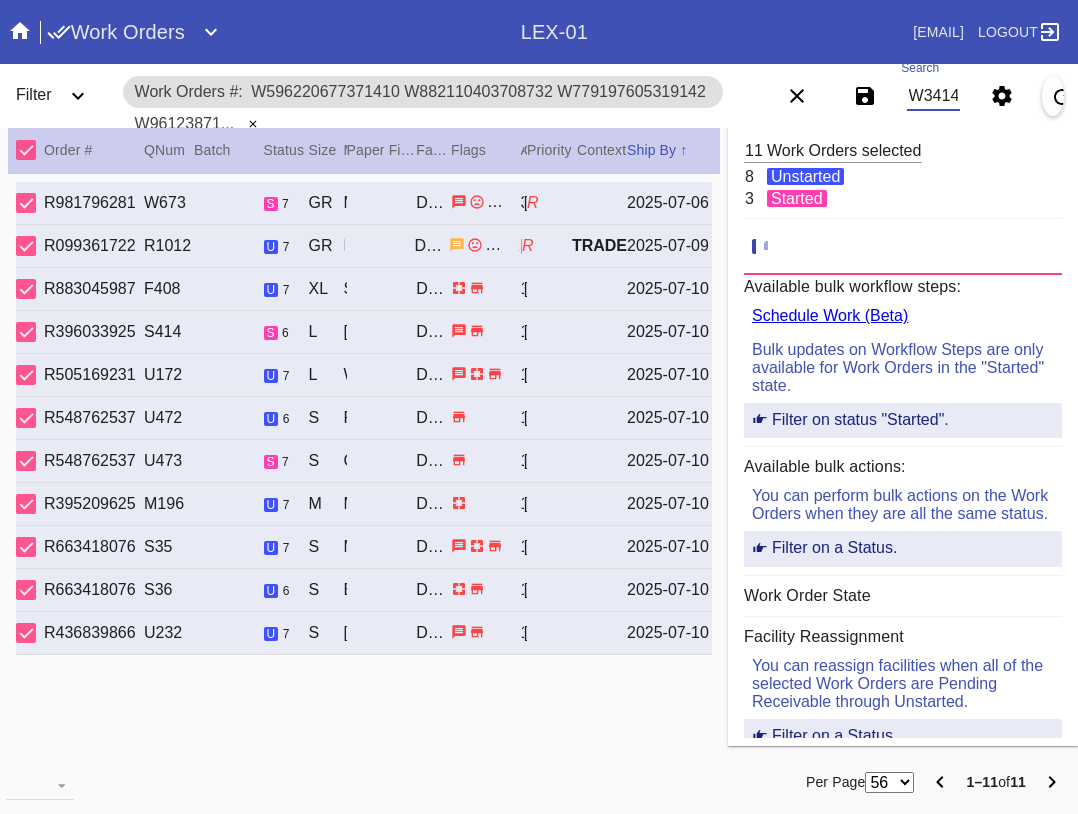 scroll, scrollTop: 0, scrollLeft: 1014, axis: horizontal 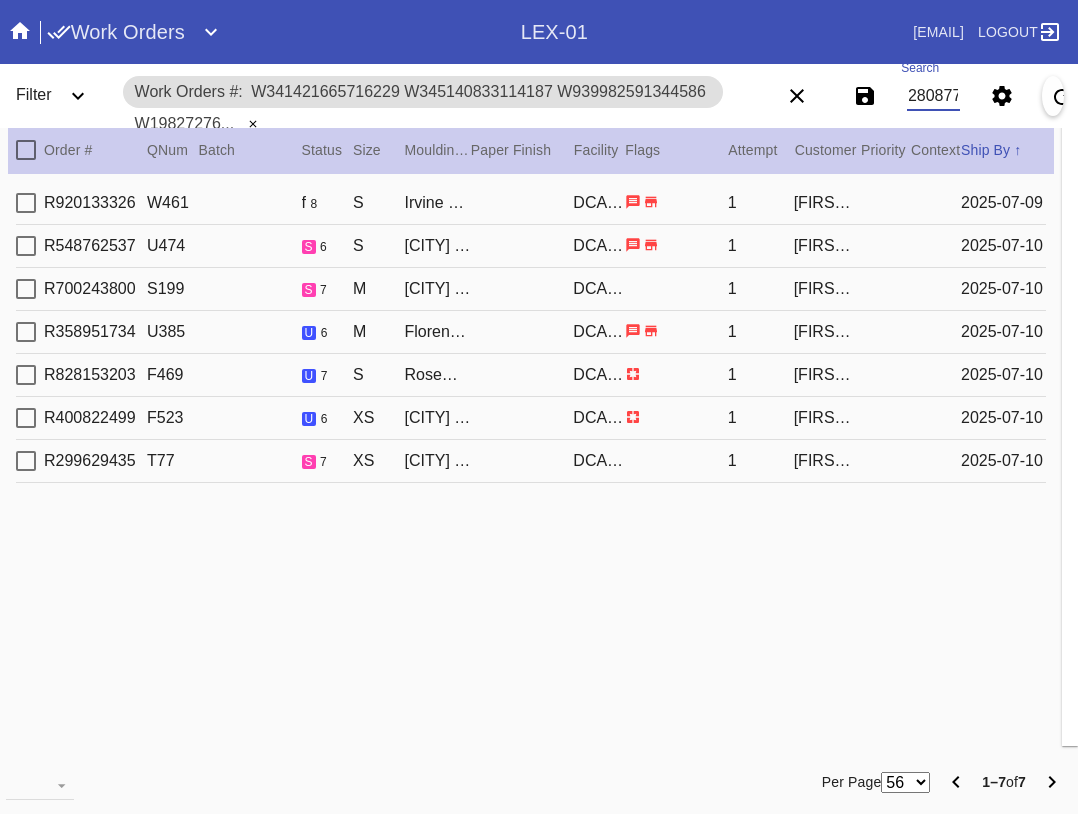 click at bounding box center (26, 150) 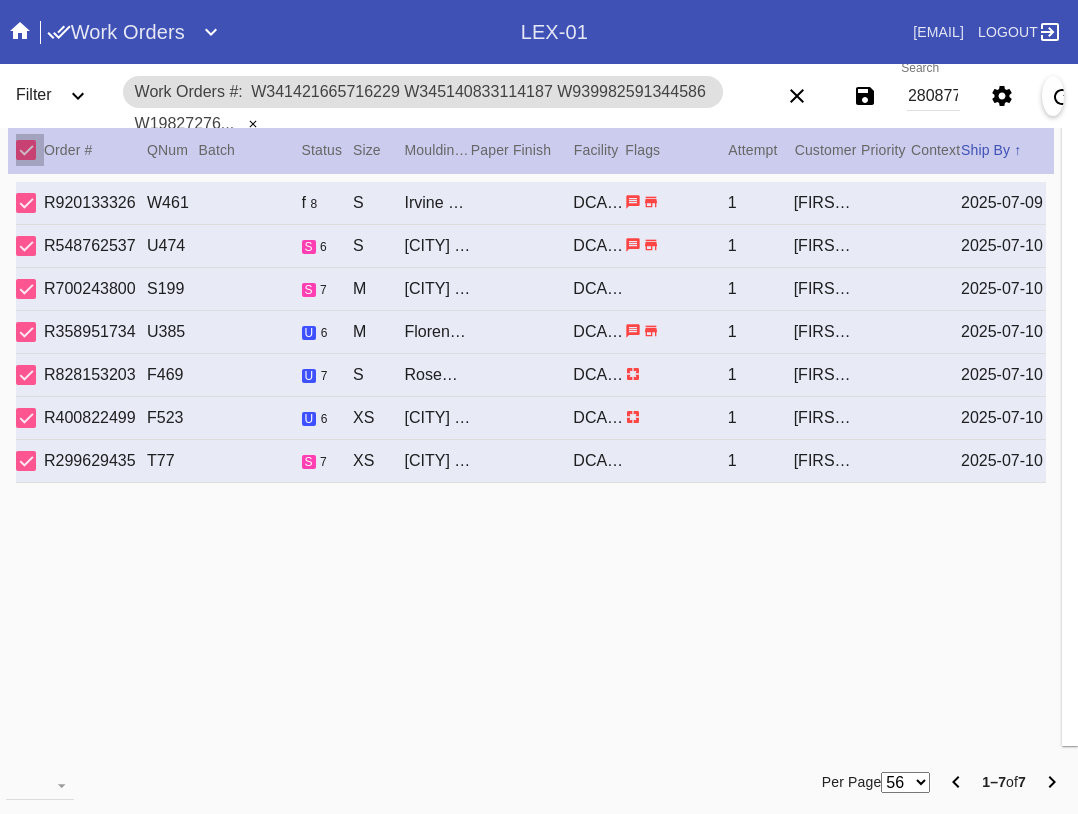 scroll, scrollTop: 0, scrollLeft: 0, axis: both 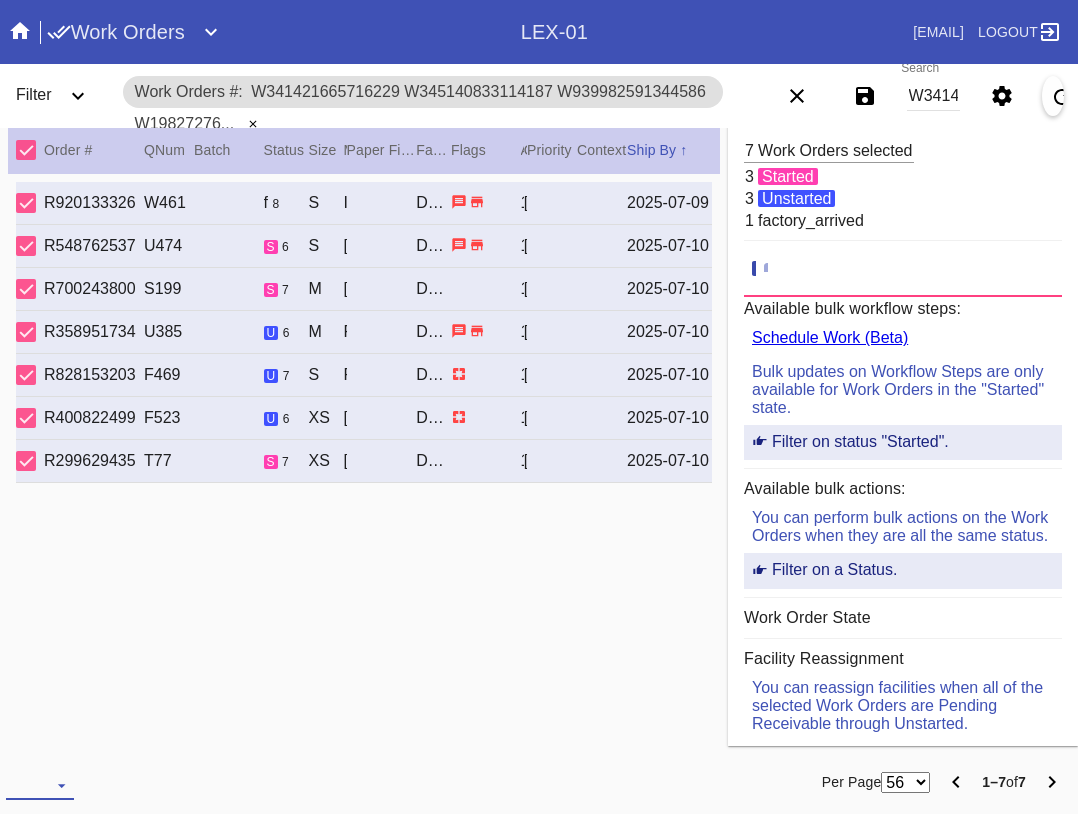 click at bounding box center [40, 785] 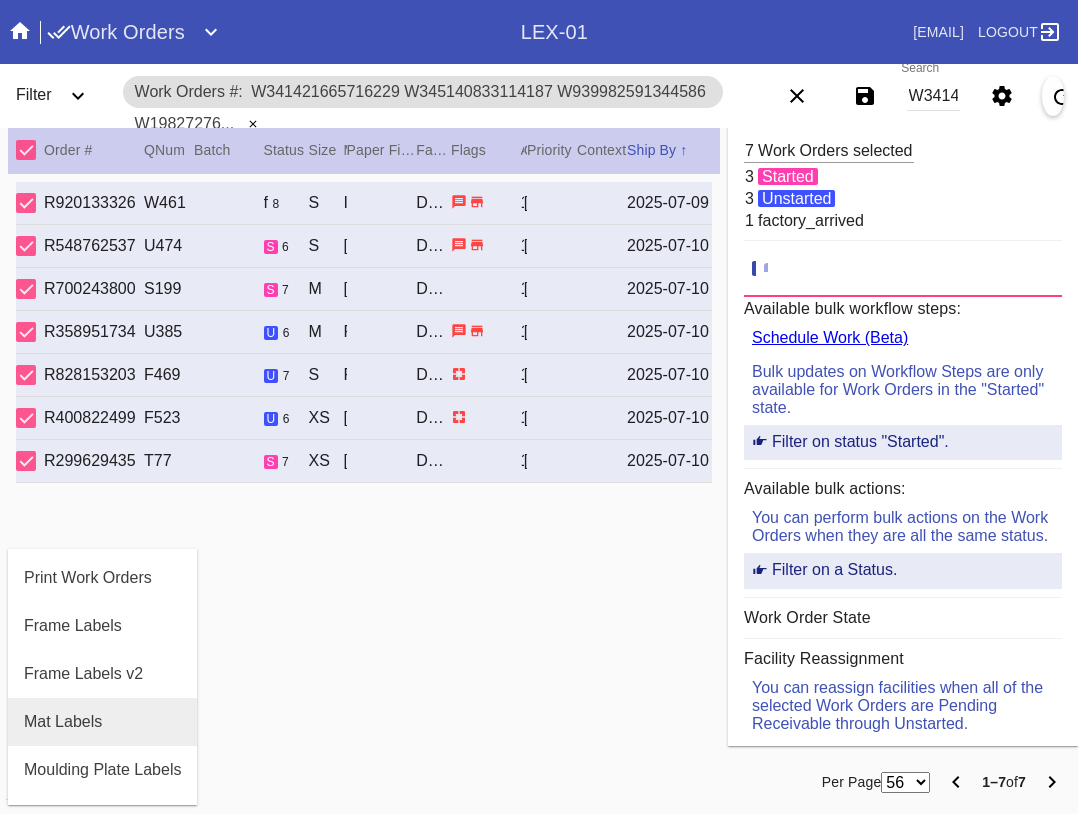 scroll, scrollTop: 100, scrollLeft: 0, axis: vertical 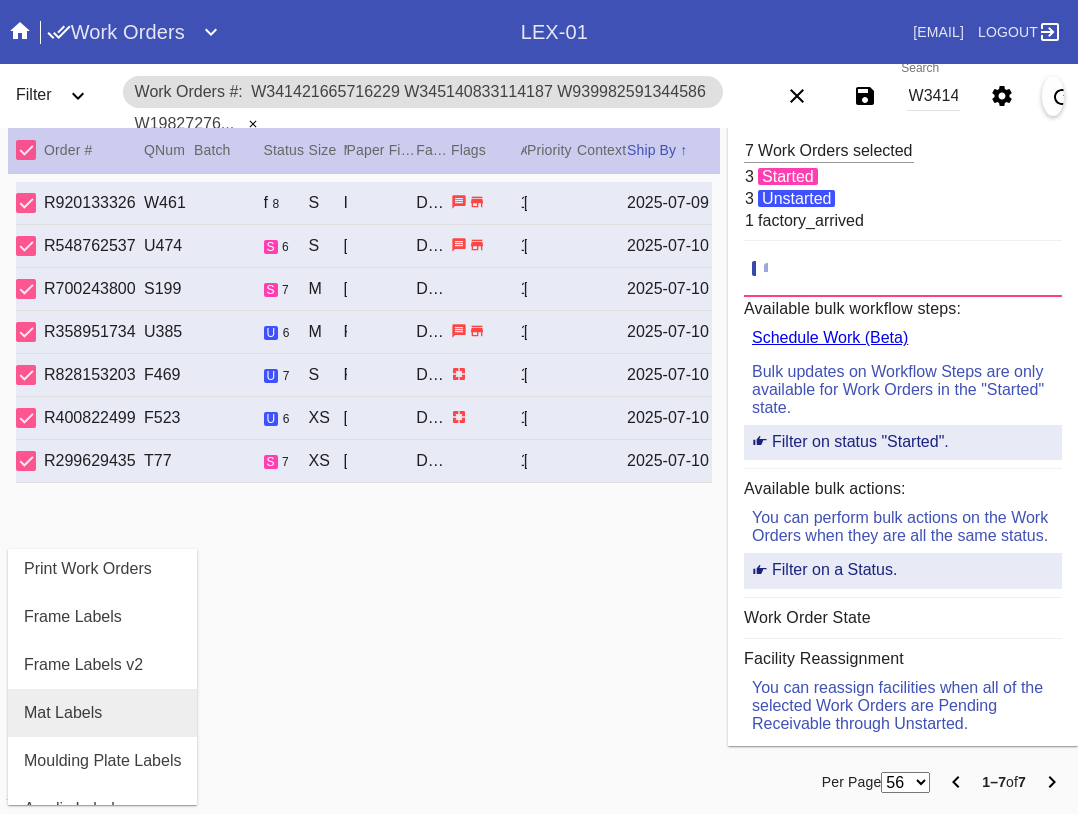click on "Mat Labels" at bounding box center (102, 713) 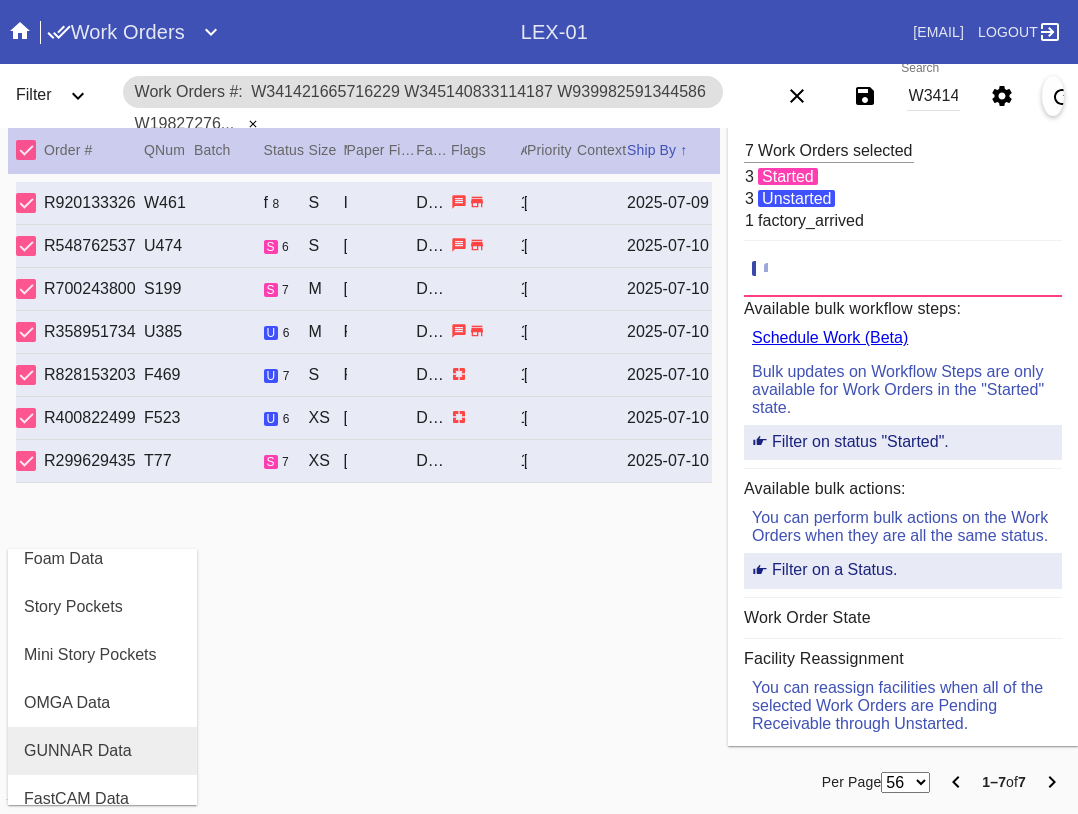 scroll, scrollTop: 464, scrollLeft: 0, axis: vertical 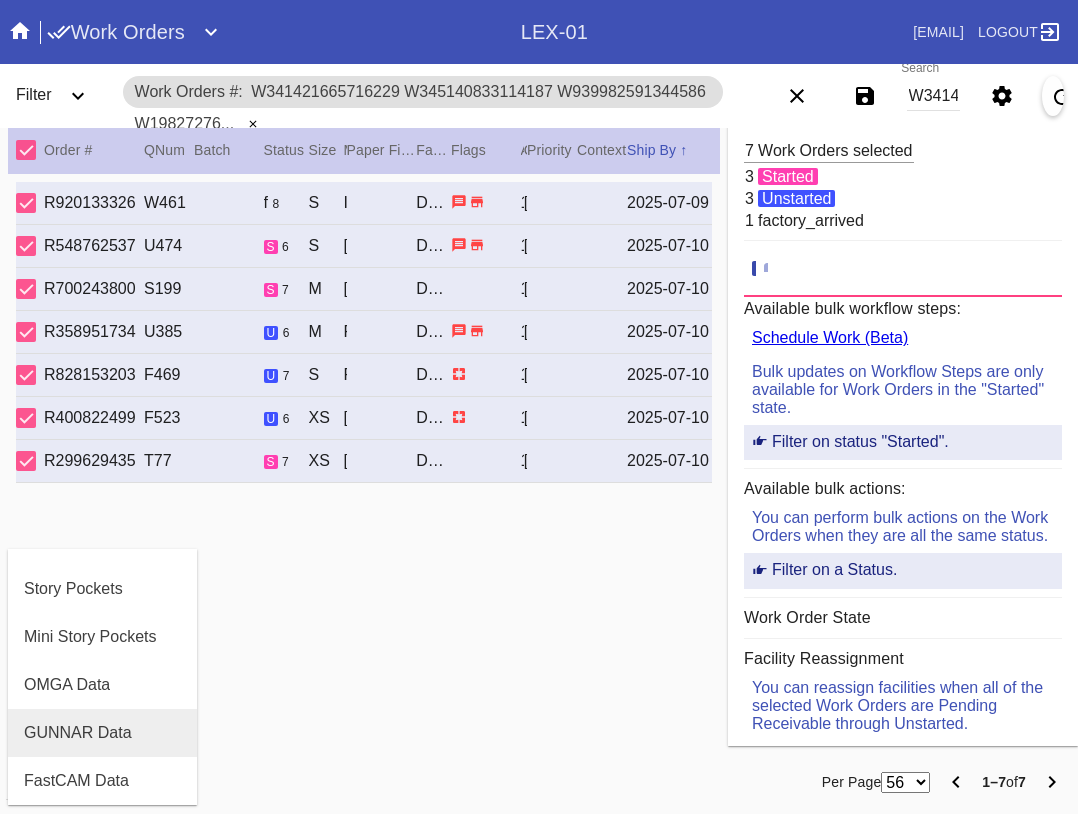 click on "GUNNAR Data" at bounding box center [78, 733] 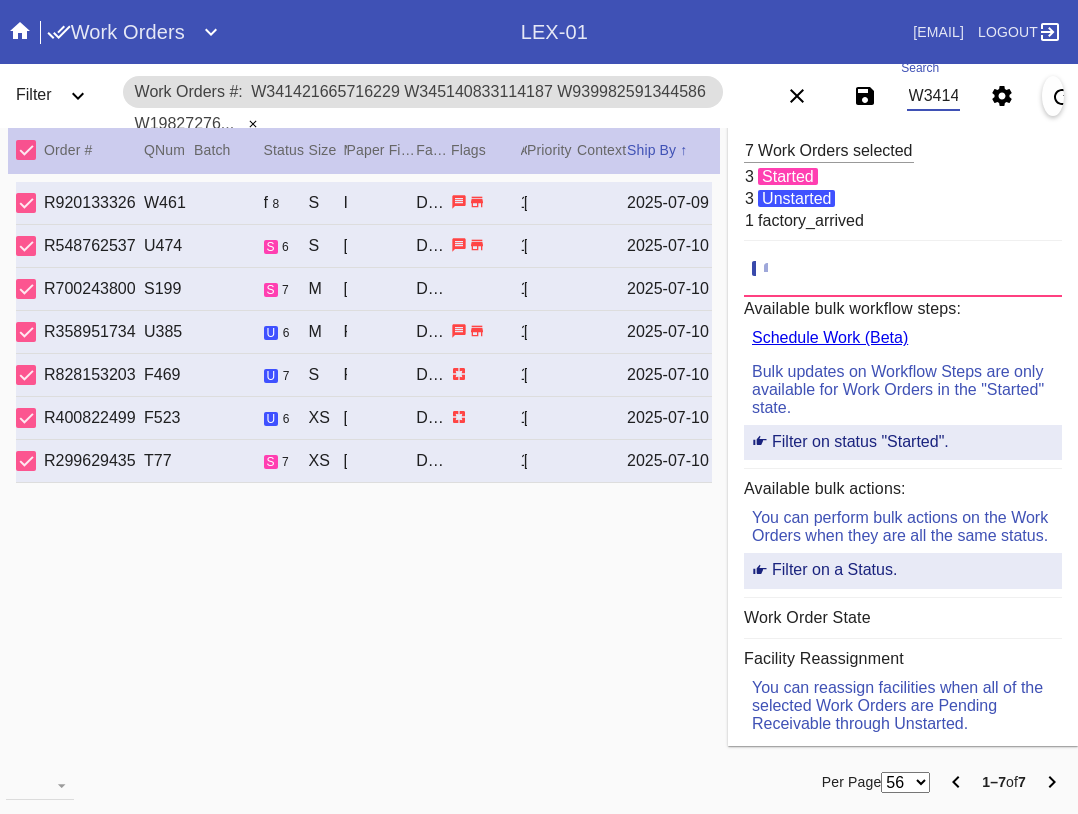 click on "W341421665716229 W345140833114187 W939982591344586 W198272762478690 W531691735165819 W453105943695874 W339110116280877" at bounding box center [933, 96] 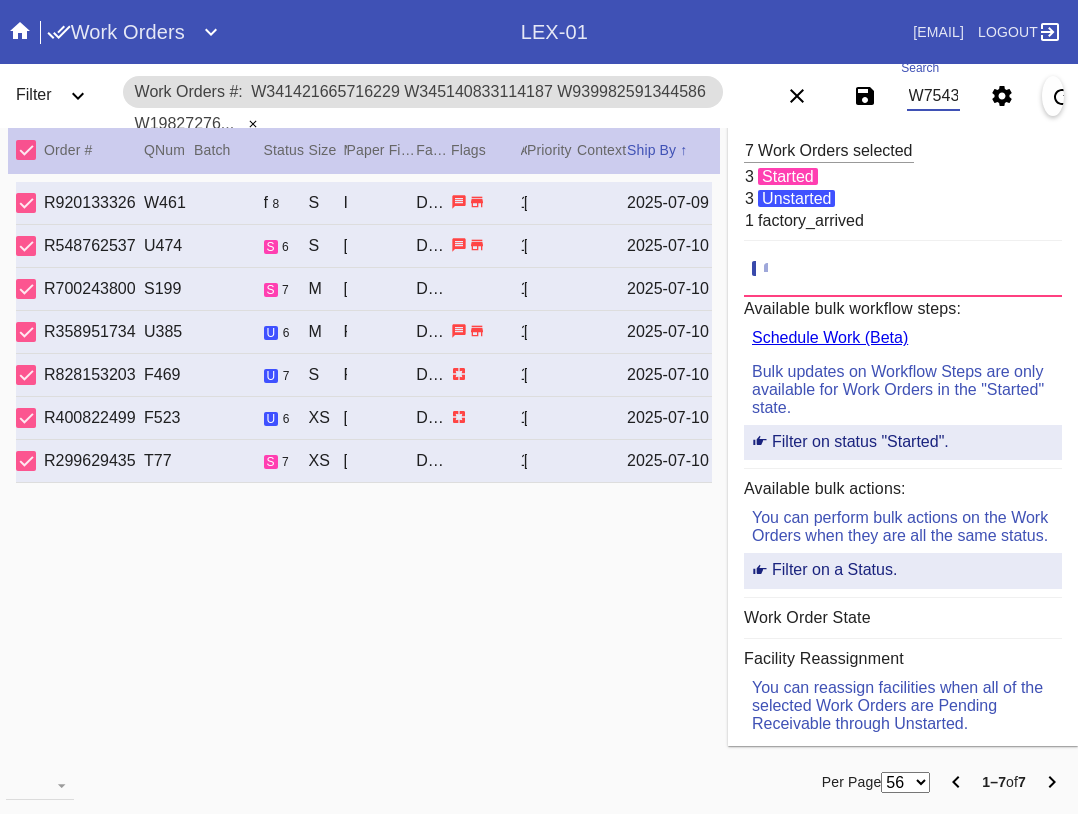 scroll, scrollTop: 0, scrollLeft: 99, axis: horizontal 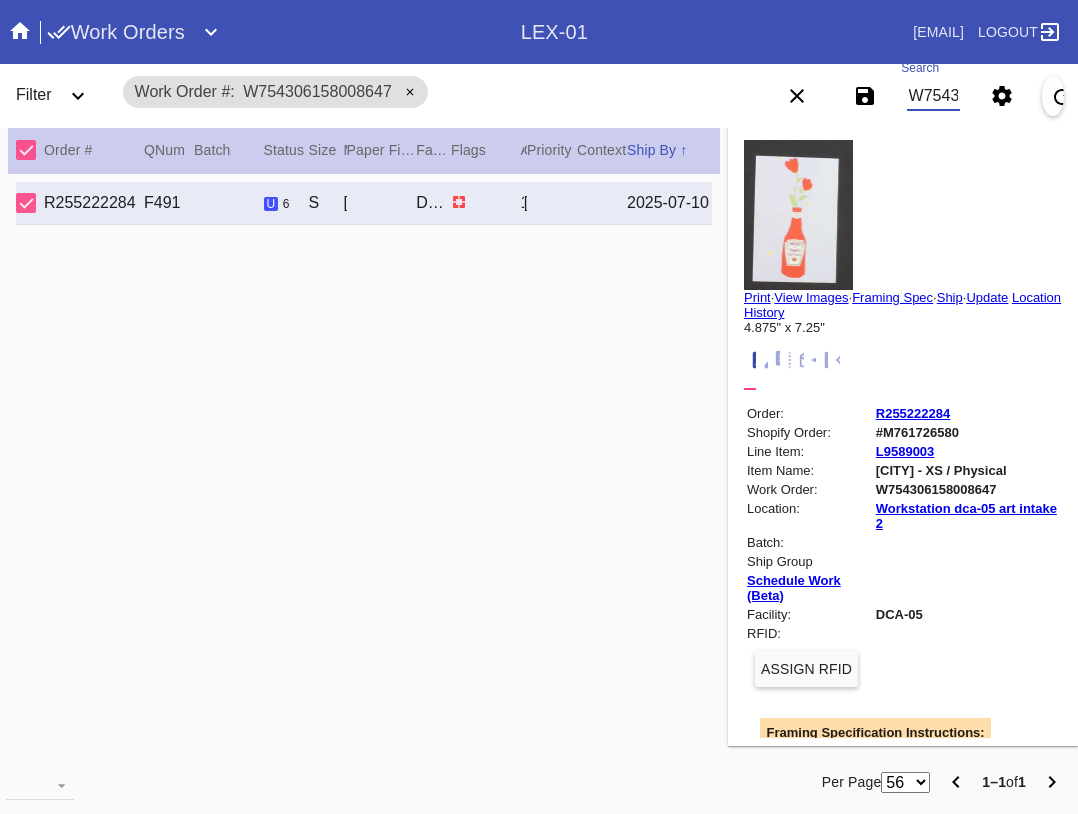 click on "Print" at bounding box center [757, 297] 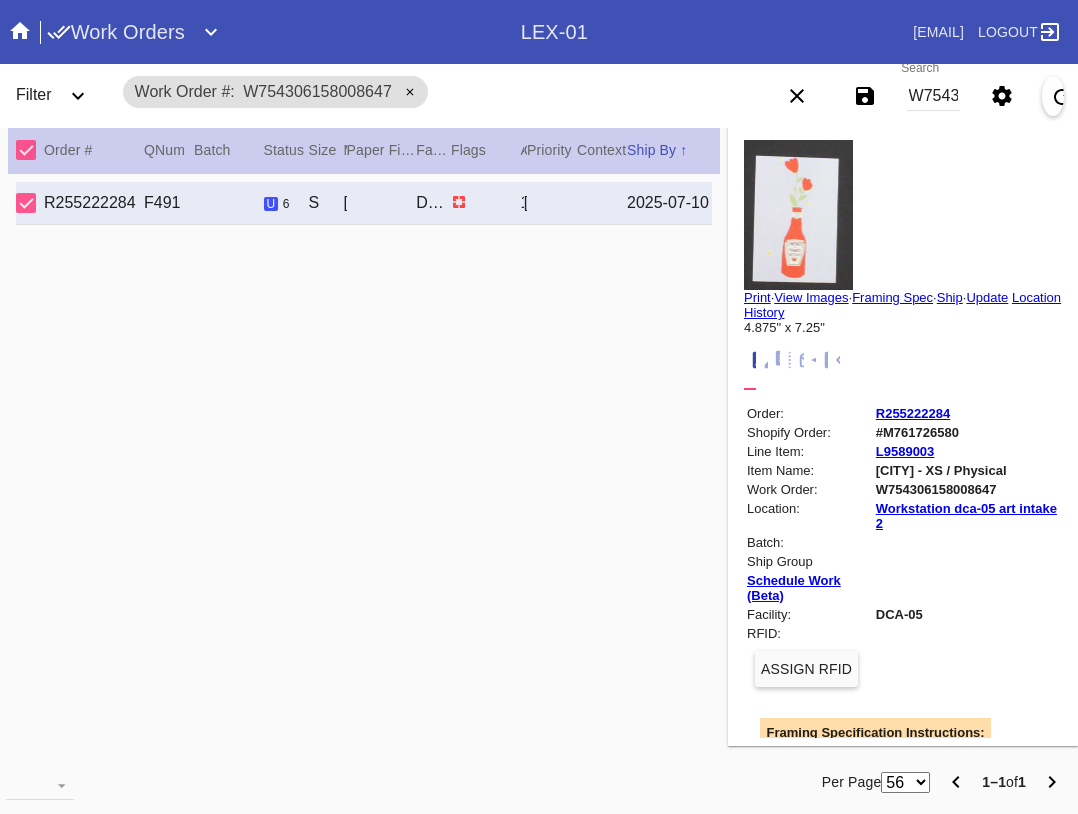 click on "W754306158008647" at bounding box center (933, 96) 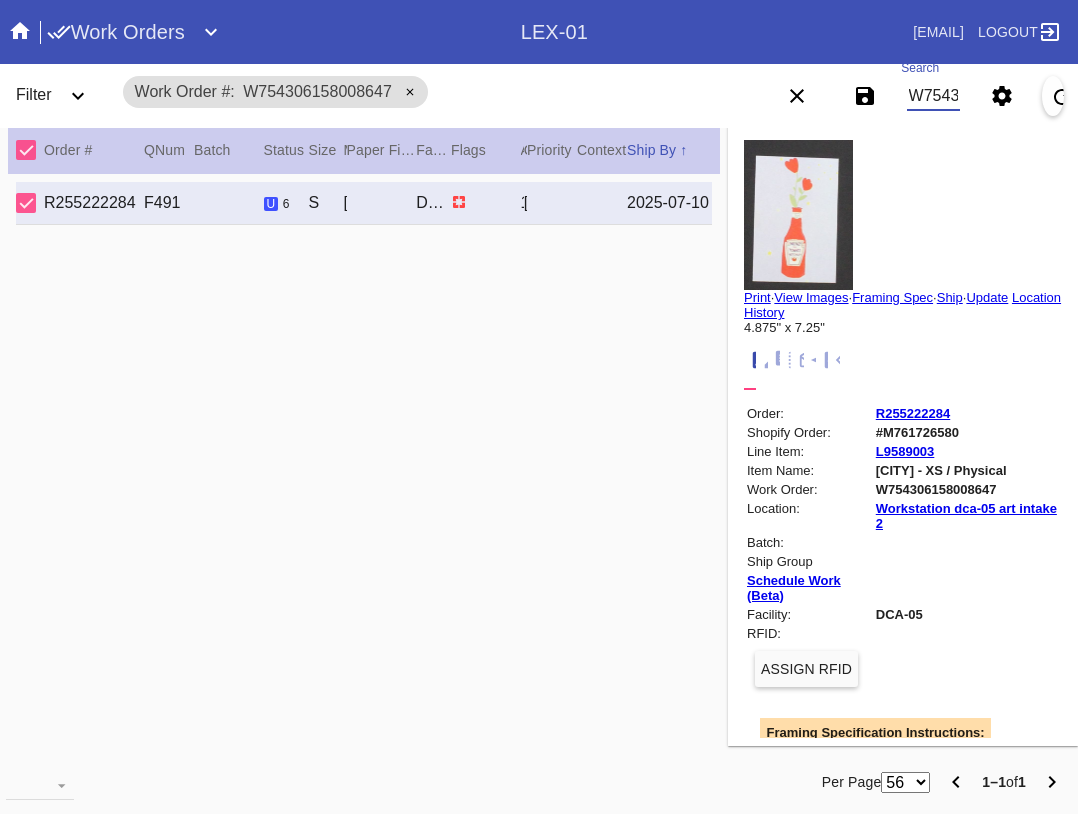 click on "W754306158008647" at bounding box center (933, 96) 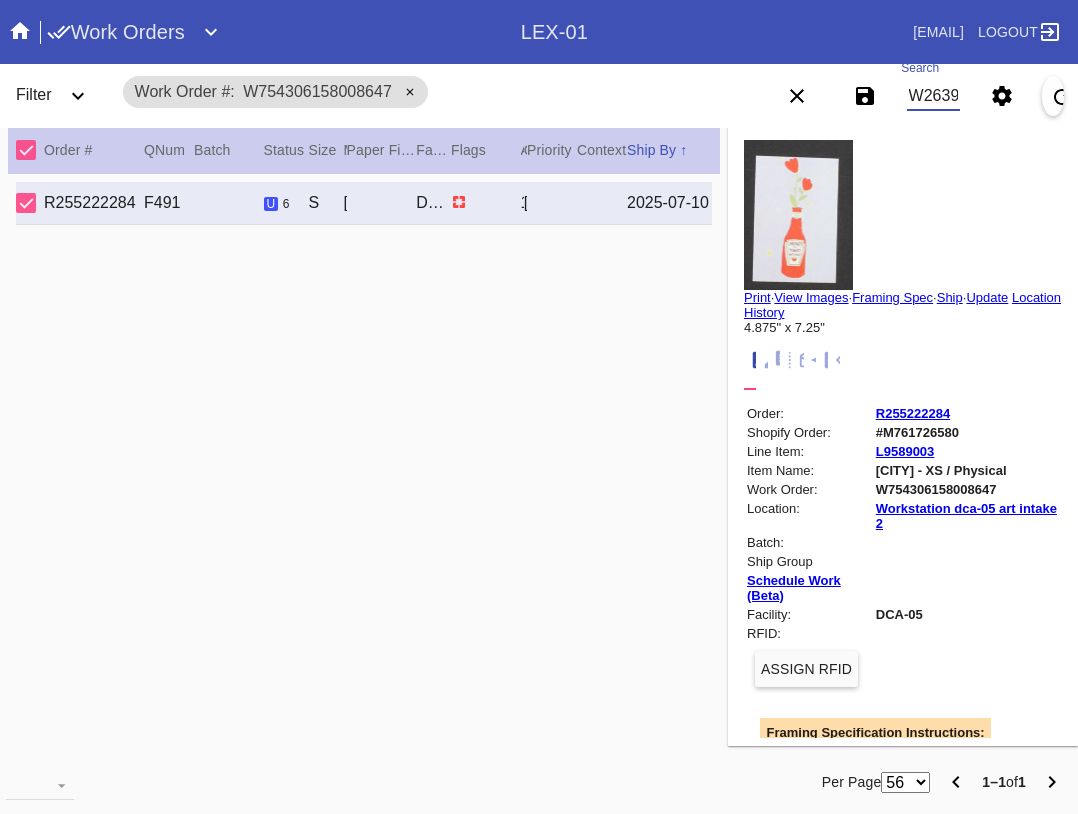 scroll, scrollTop: 0, scrollLeft: 99, axis: horizontal 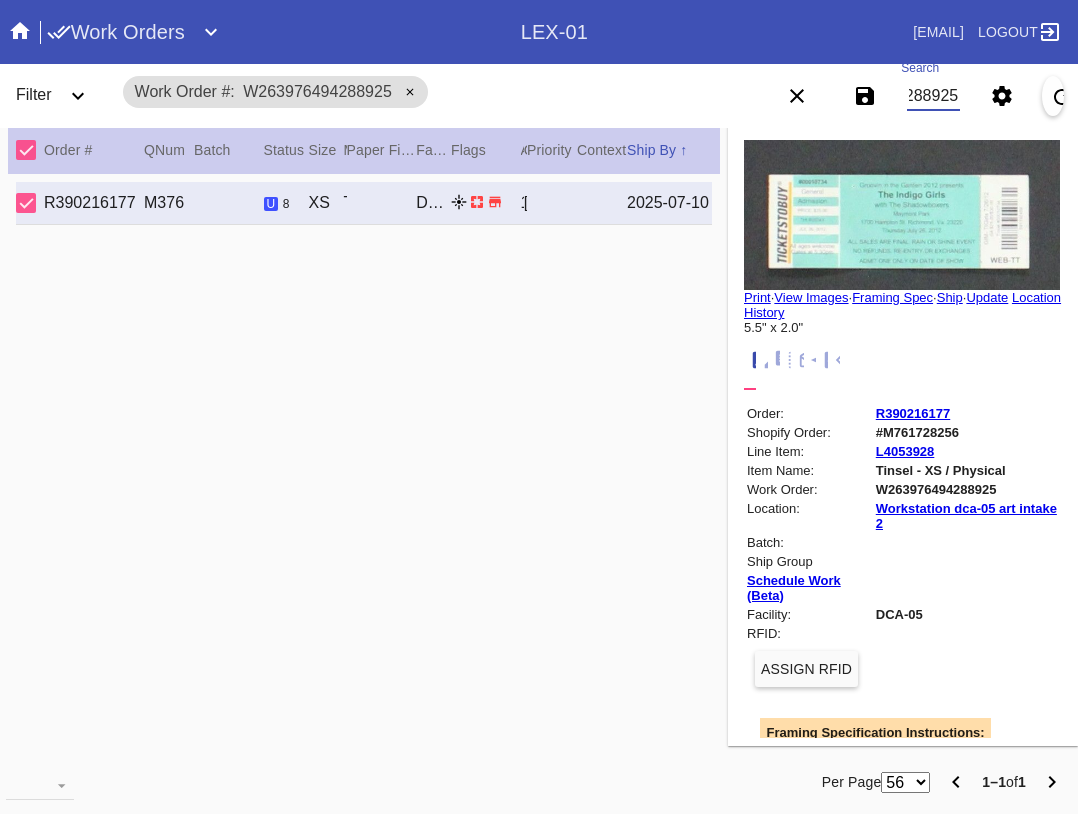 click on "Print" at bounding box center [757, 297] 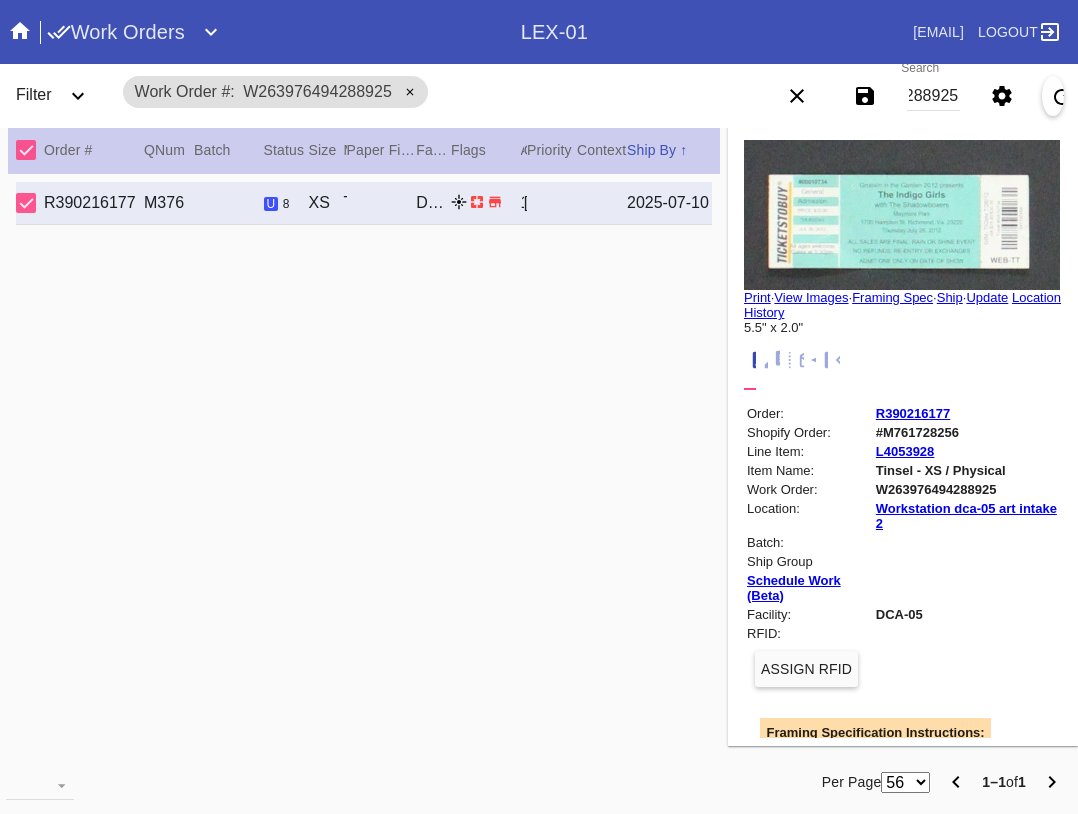 scroll, scrollTop: 0, scrollLeft: 0, axis: both 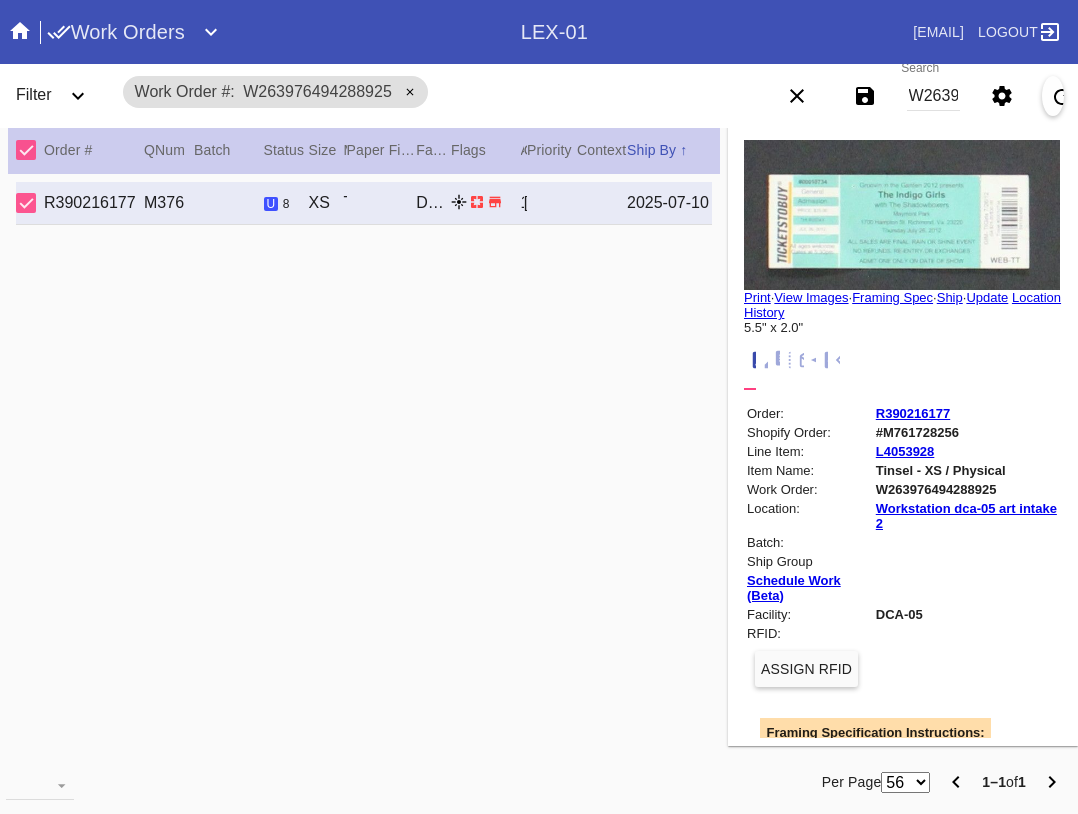 click on "W263976494288925" at bounding box center (933, 96) 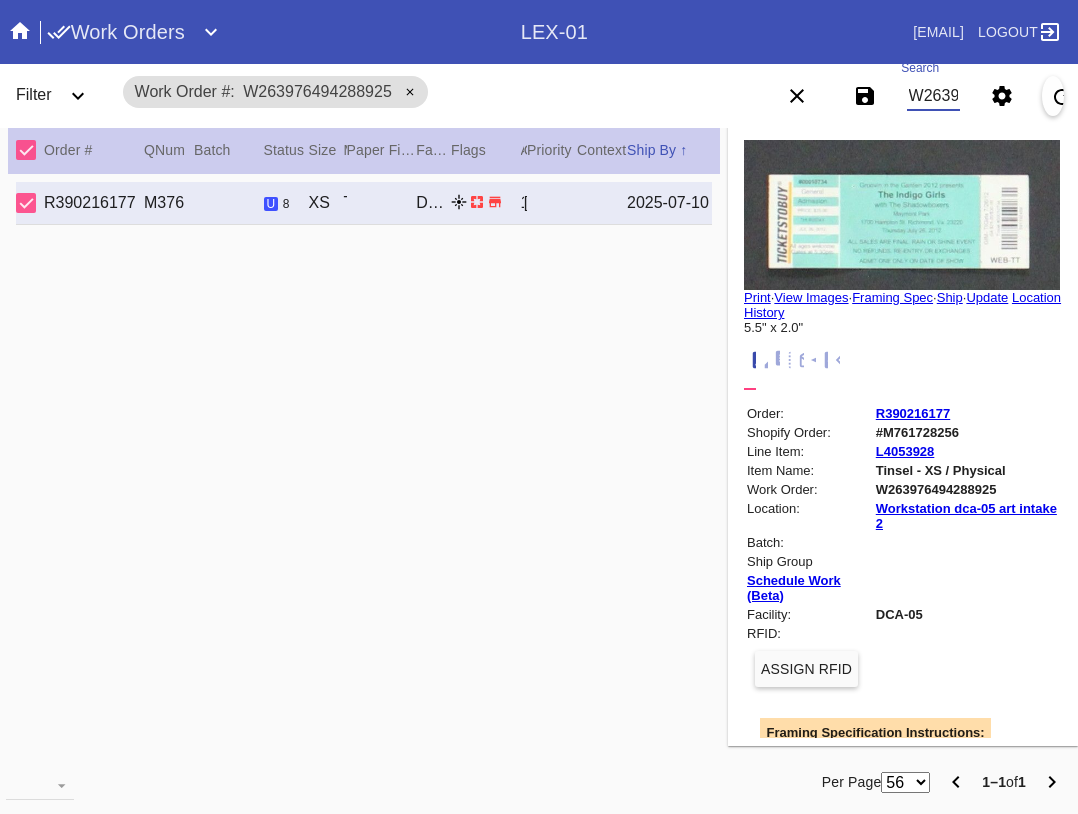 click on "W263976494288925" at bounding box center [933, 96] 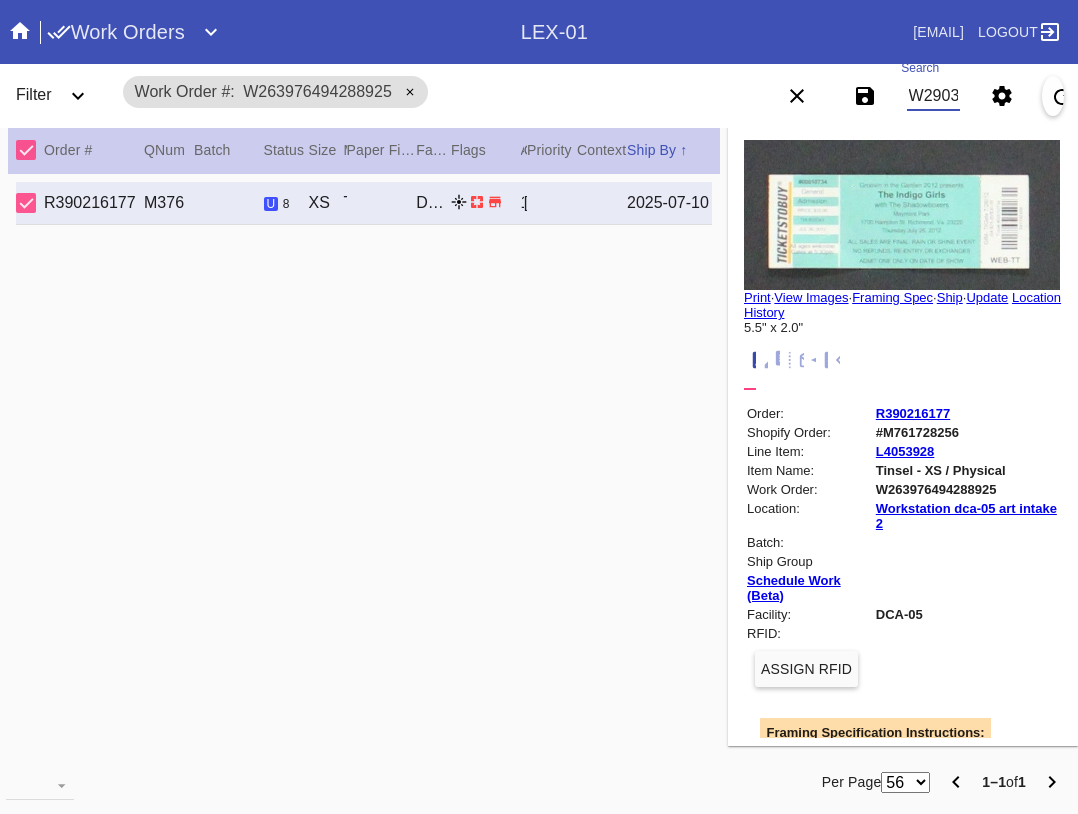 scroll, scrollTop: 0, scrollLeft: 1164, axis: horizontal 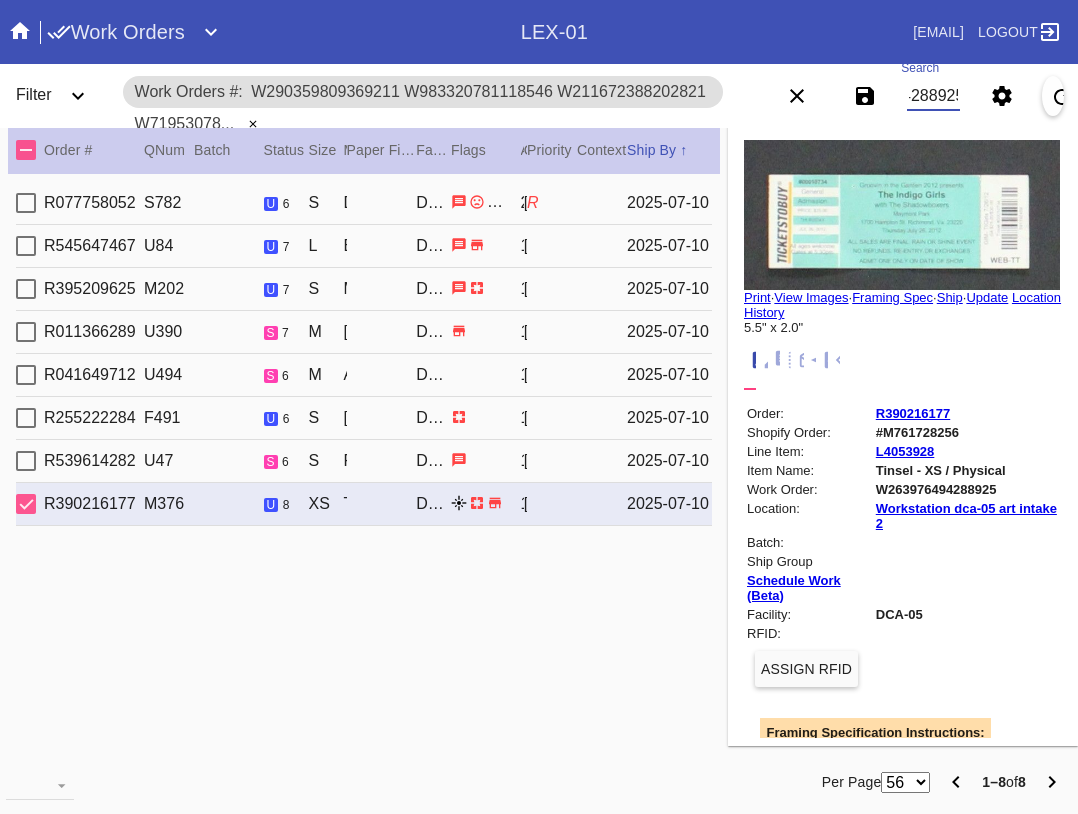 click at bounding box center [26, 150] 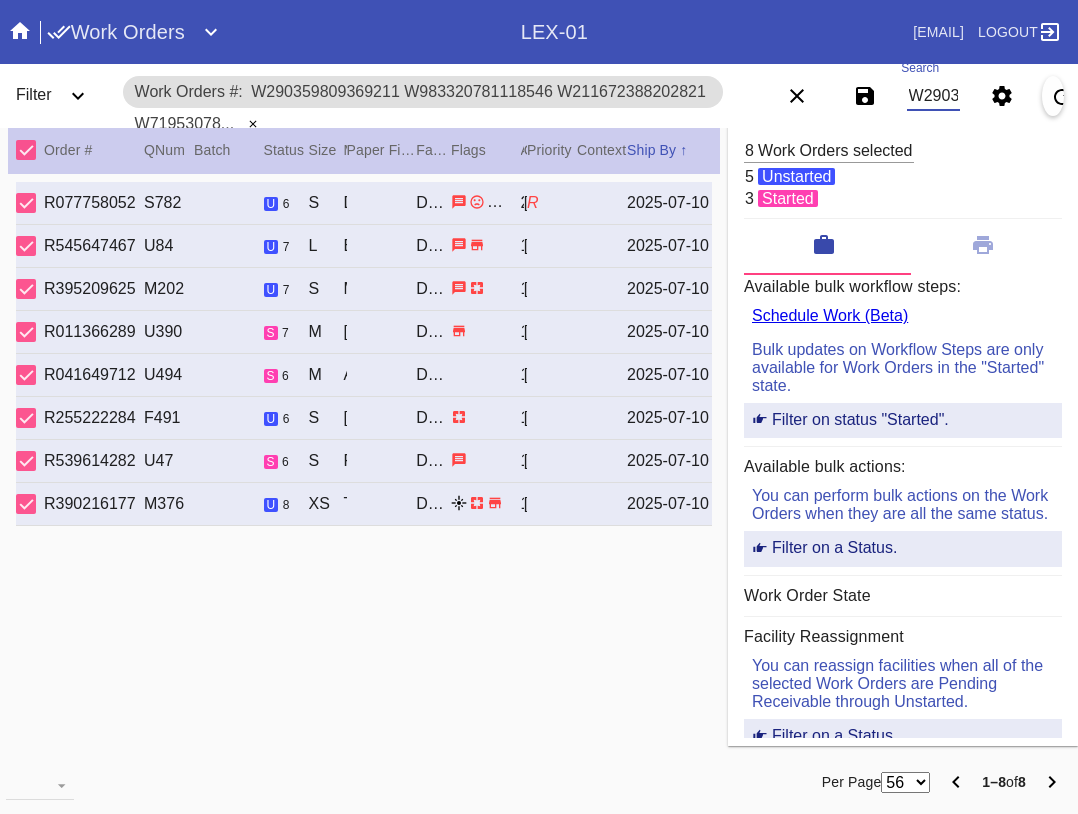 click on "W290359809369211 W983320781118546 W211672388202821 W719530786315224 W523432656599915 W202447729831198 W754306158008647 W263976494288925" at bounding box center [933, 96] 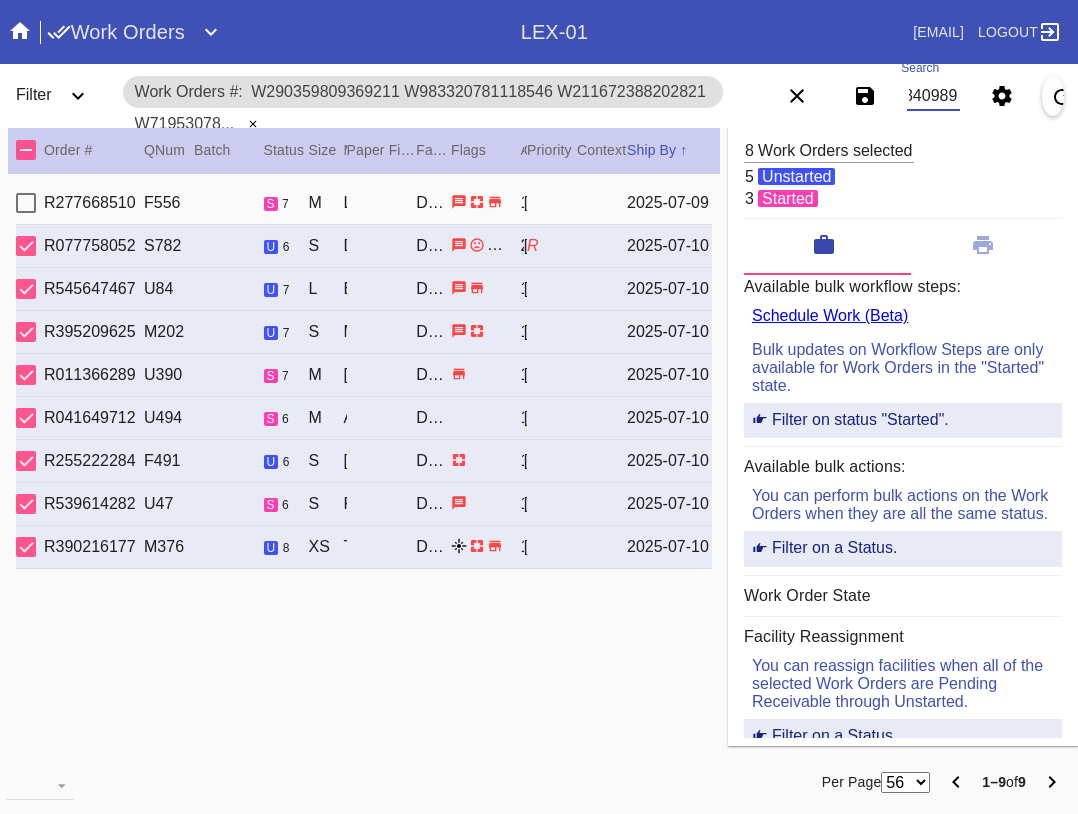click at bounding box center (26, 150) 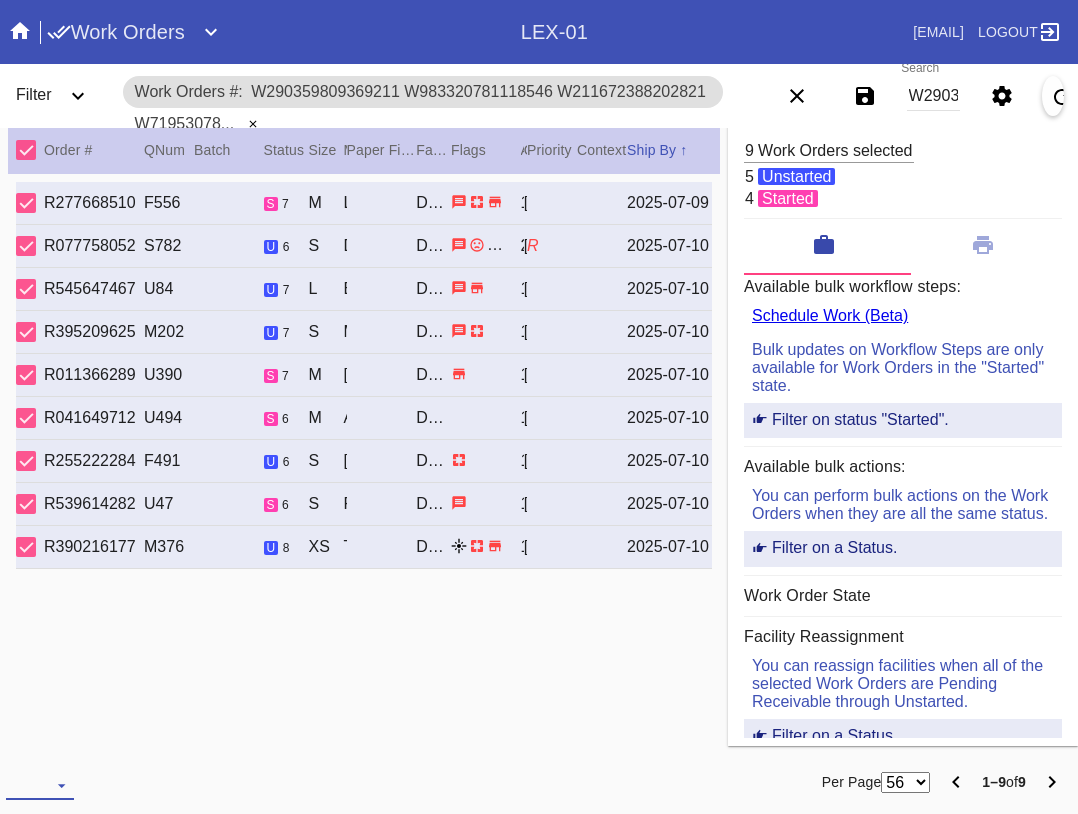 click at bounding box center (40, 785) 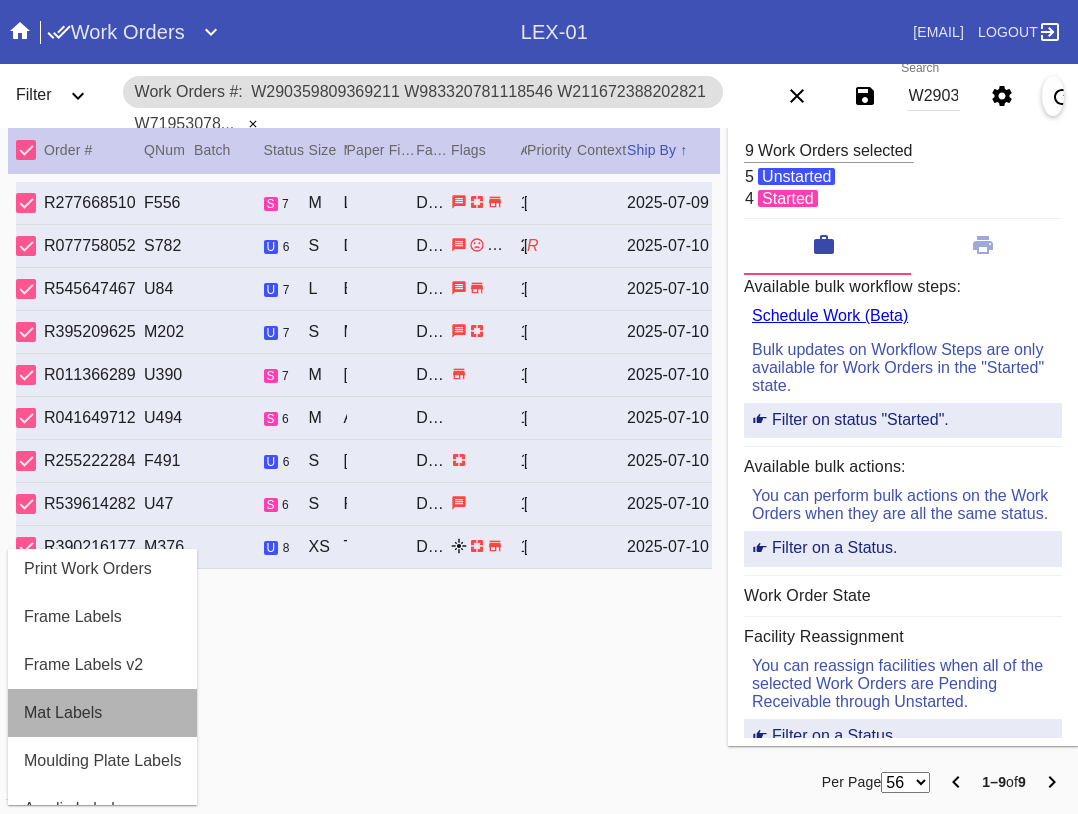 click on "Mat Labels" at bounding box center (102, 713) 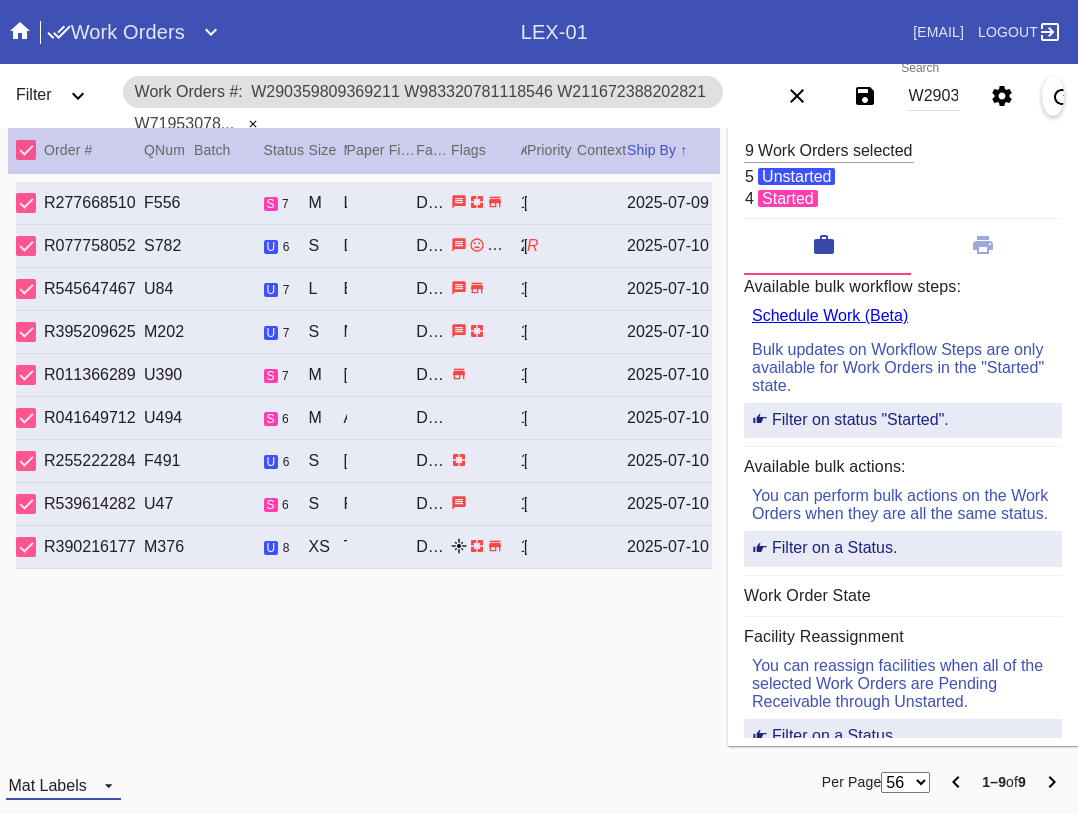 click on "Mat Labels" at bounding box center (47, 785) 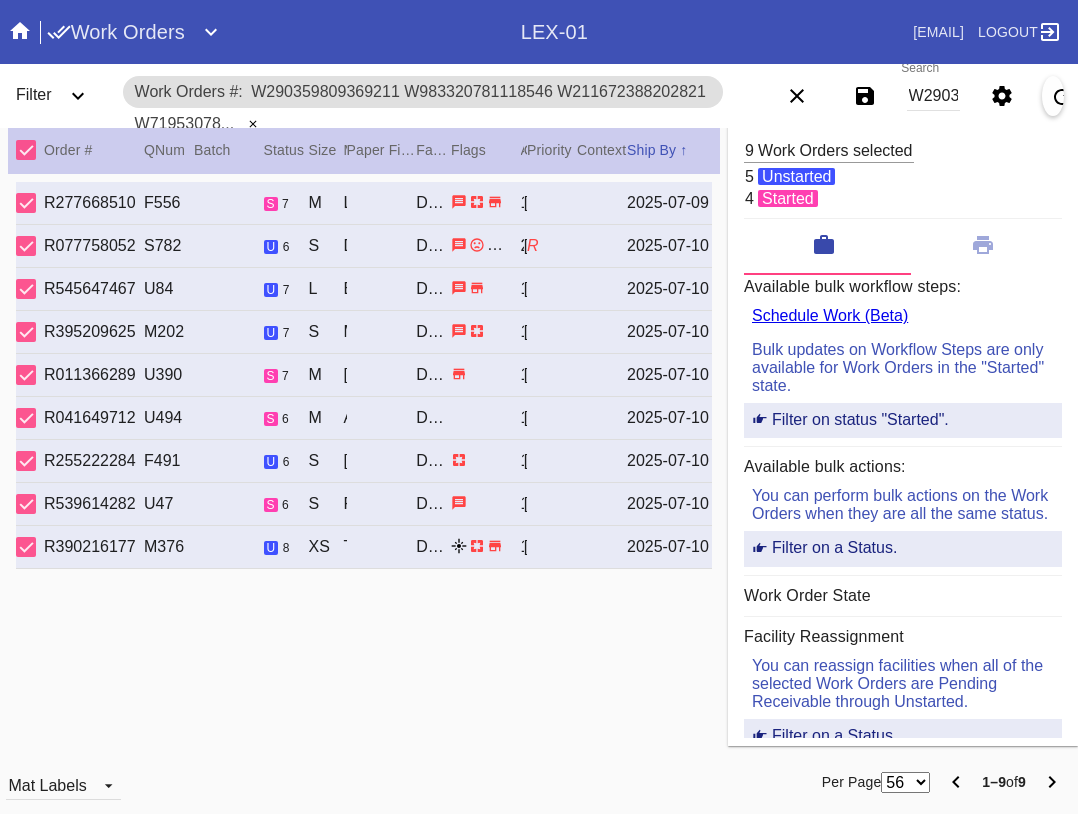 scroll, scrollTop: 32, scrollLeft: 0, axis: vertical 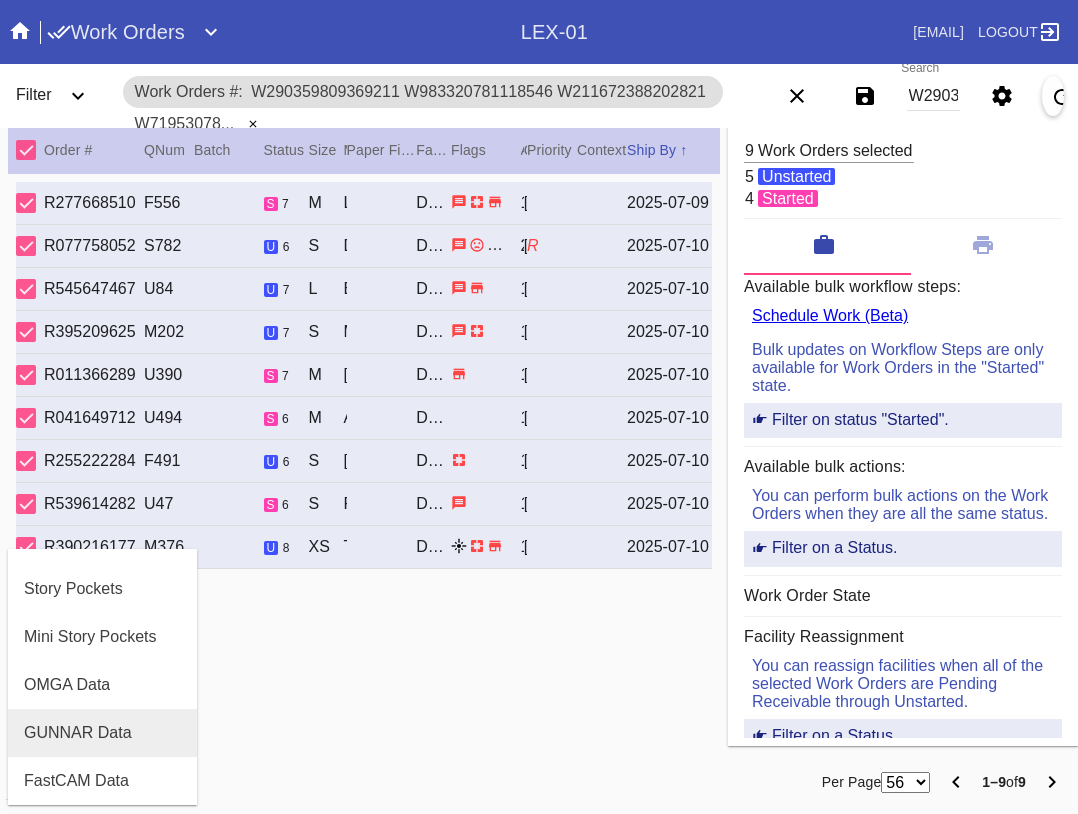 click on "GUNNAR Data" at bounding box center (102, 733) 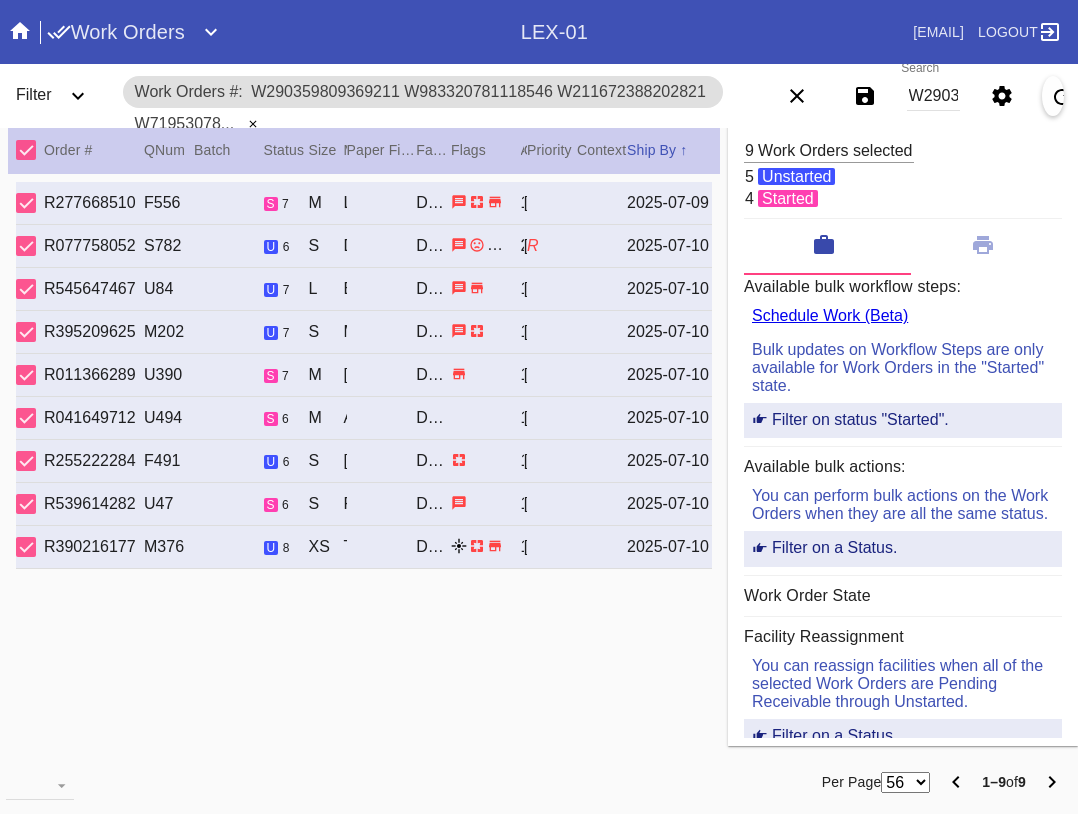 click on "W290359809369211 W983320781118546 W211672388202821 W719530786315224 W523432656599915 W202447729831198 W754306158008647 W952227634840989" at bounding box center (933, 96) 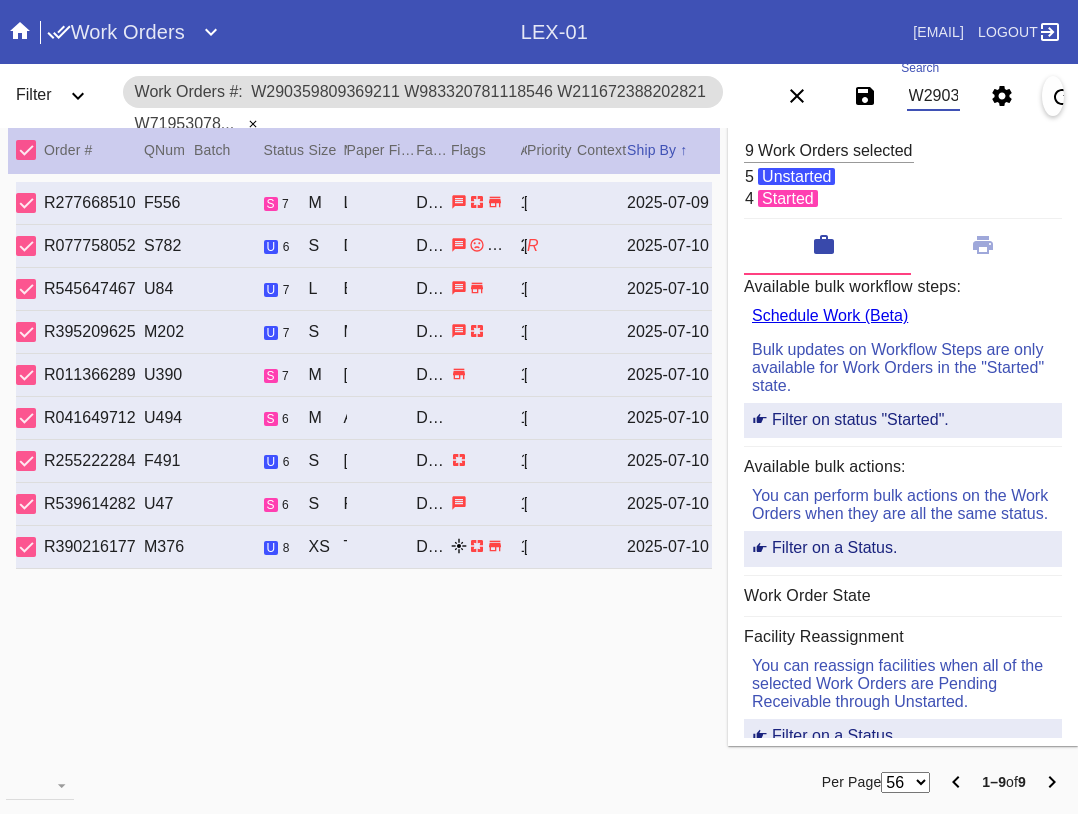 click on "W290359809369211 W983320781118546 W211672388202821 W719530786315224 W523432656599915 W202447729831198 W754306158008647 W952227634840989" at bounding box center [933, 96] 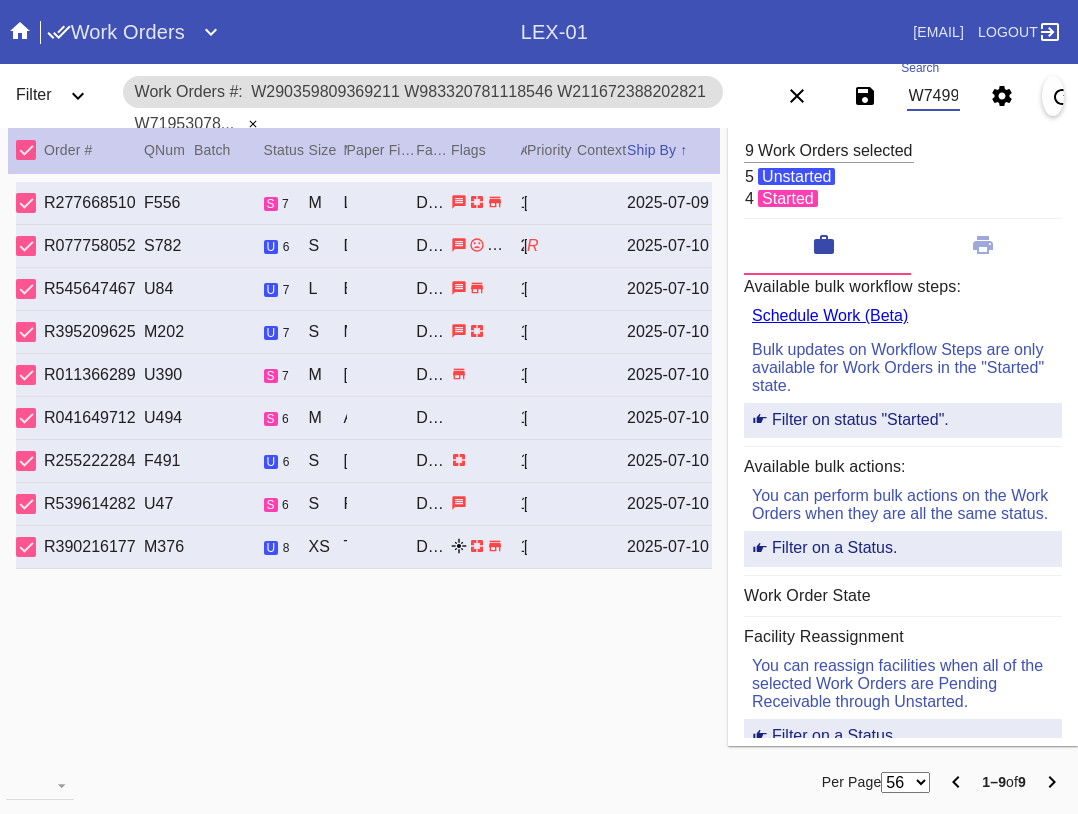 scroll, scrollTop: 0, scrollLeft: 1016, axis: horizontal 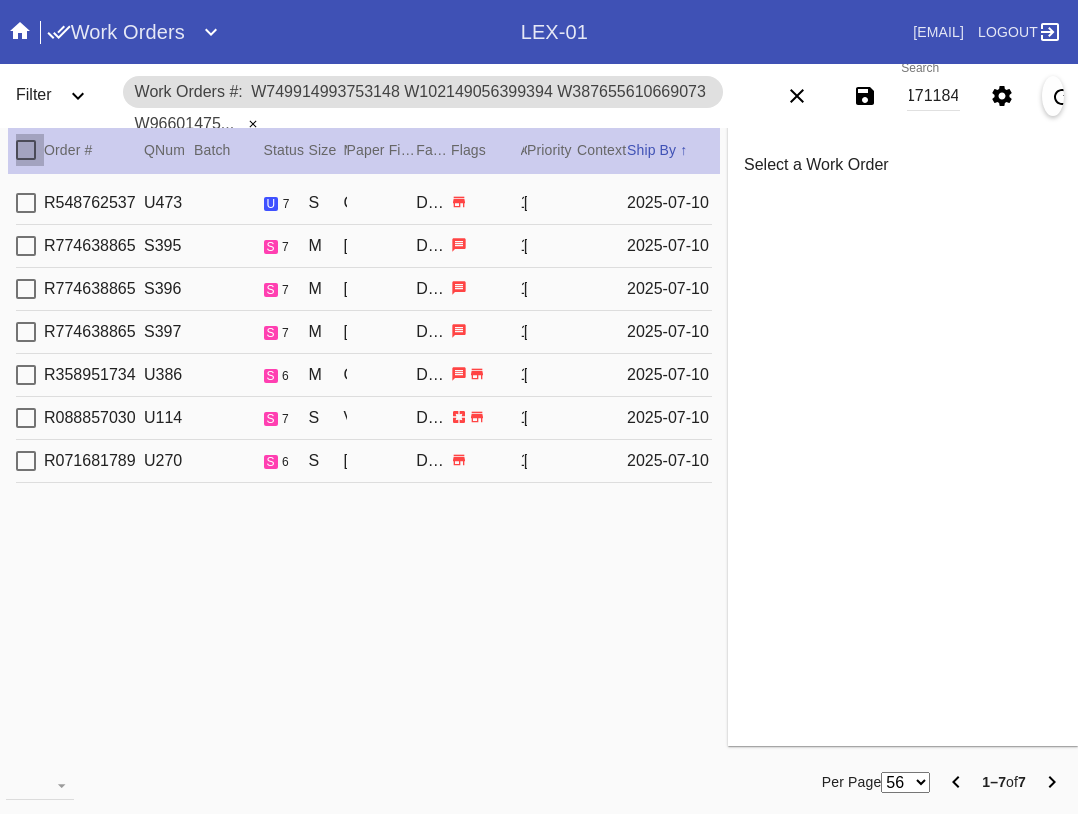 click at bounding box center (26, 150) 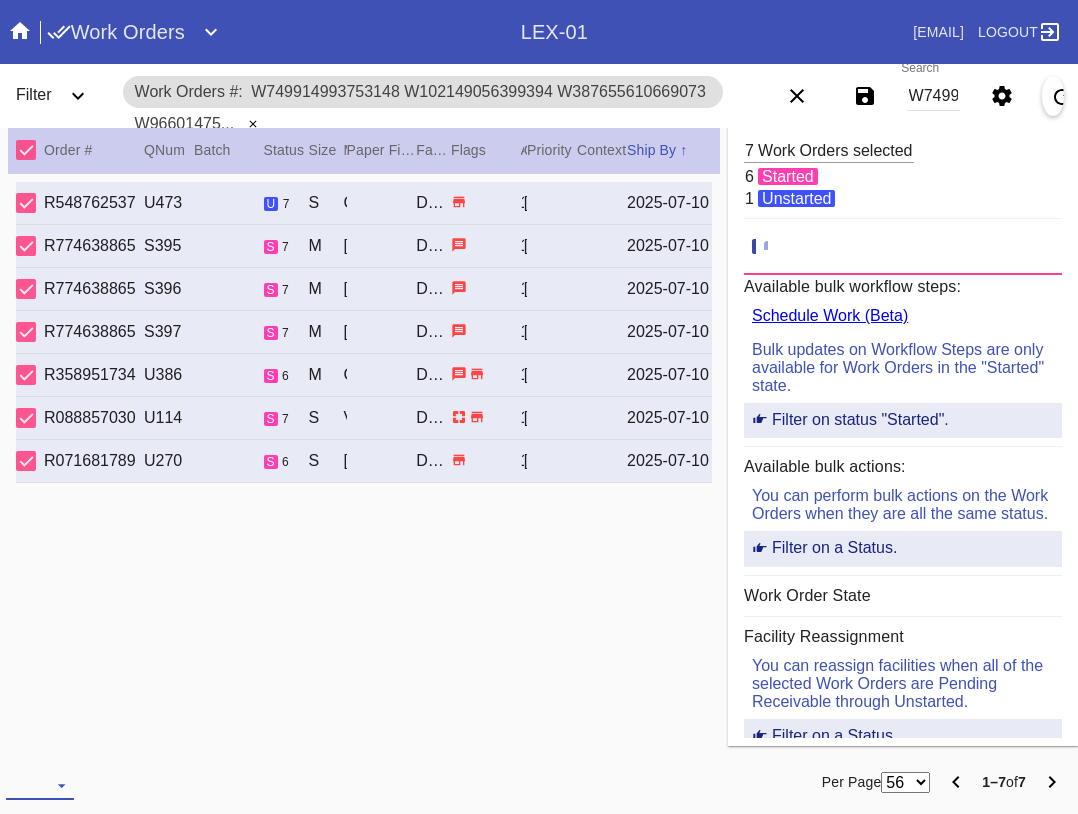 click at bounding box center [40, 785] 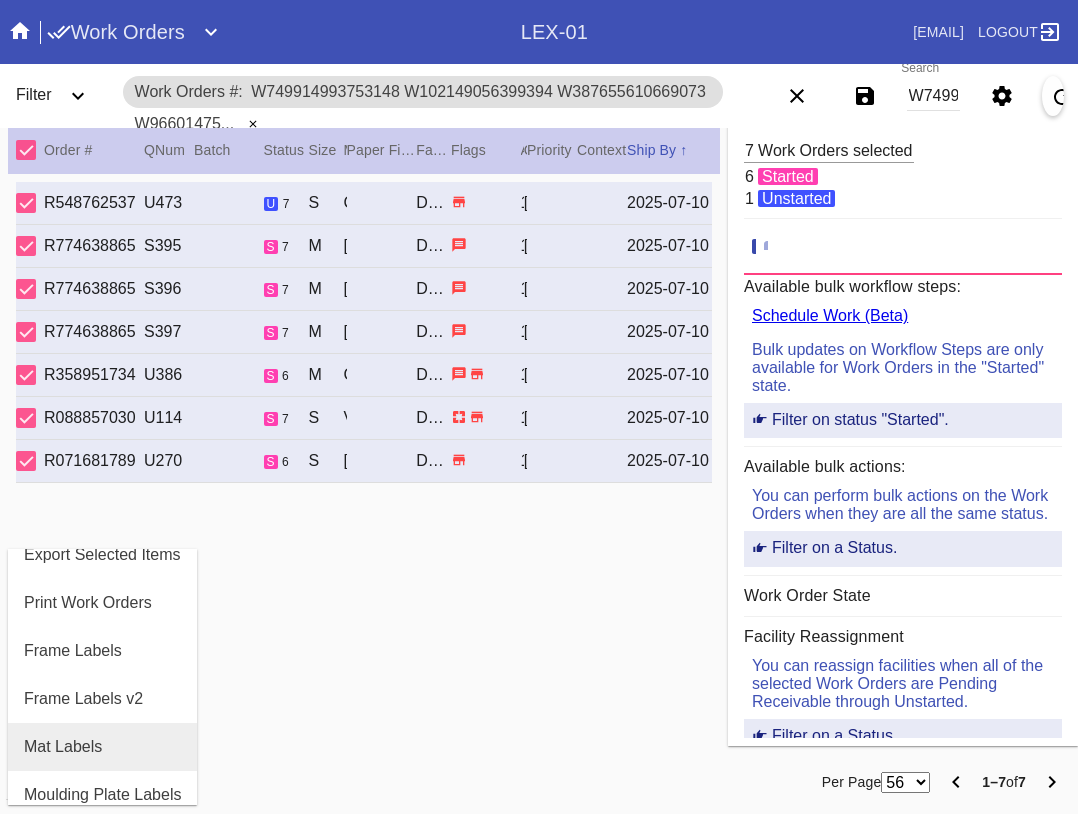 scroll, scrollTop: 100, scrollLeft: 0, axis: vertical 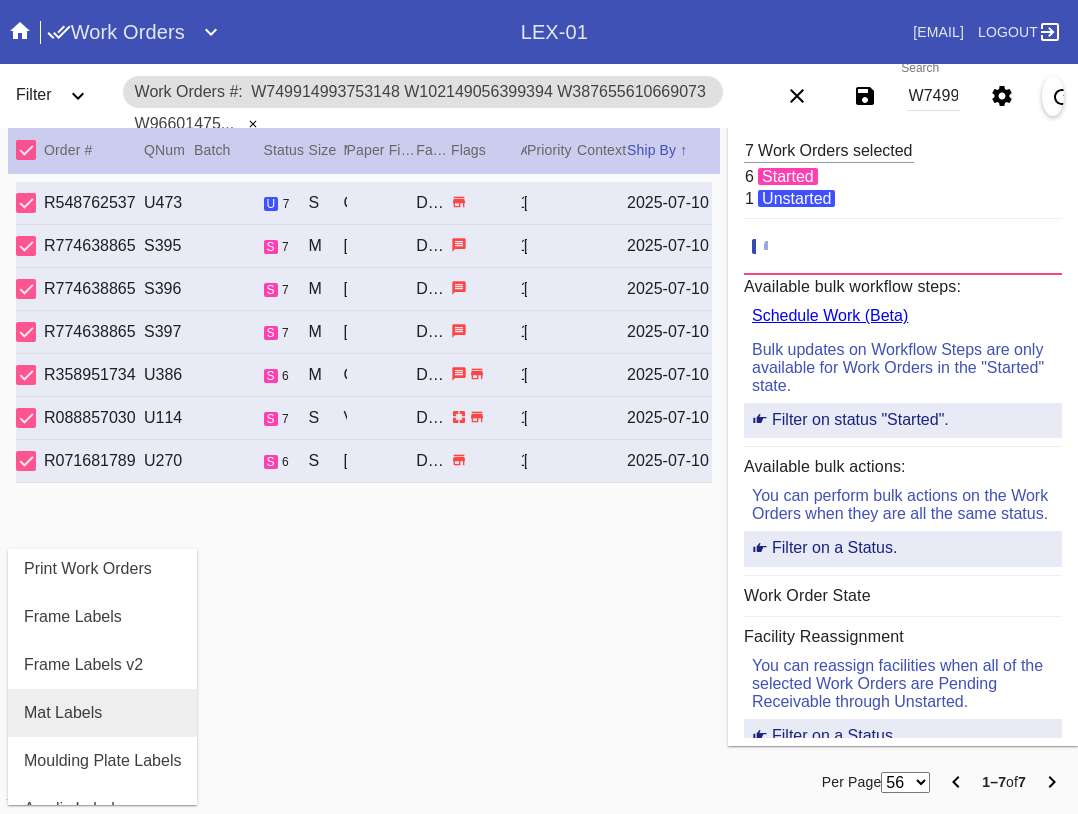 click on "Mat Labels" at bounding box center [102, 713] 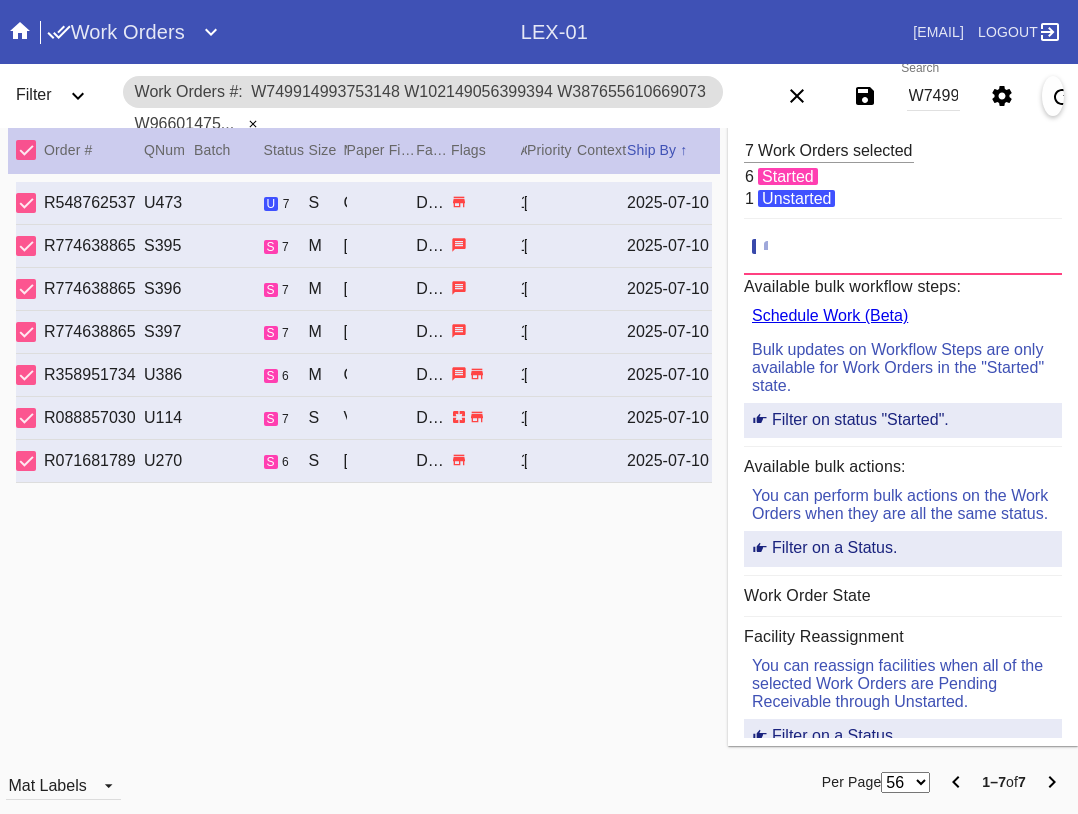 click on "Mat Labels" at bounding box center (161, 782) 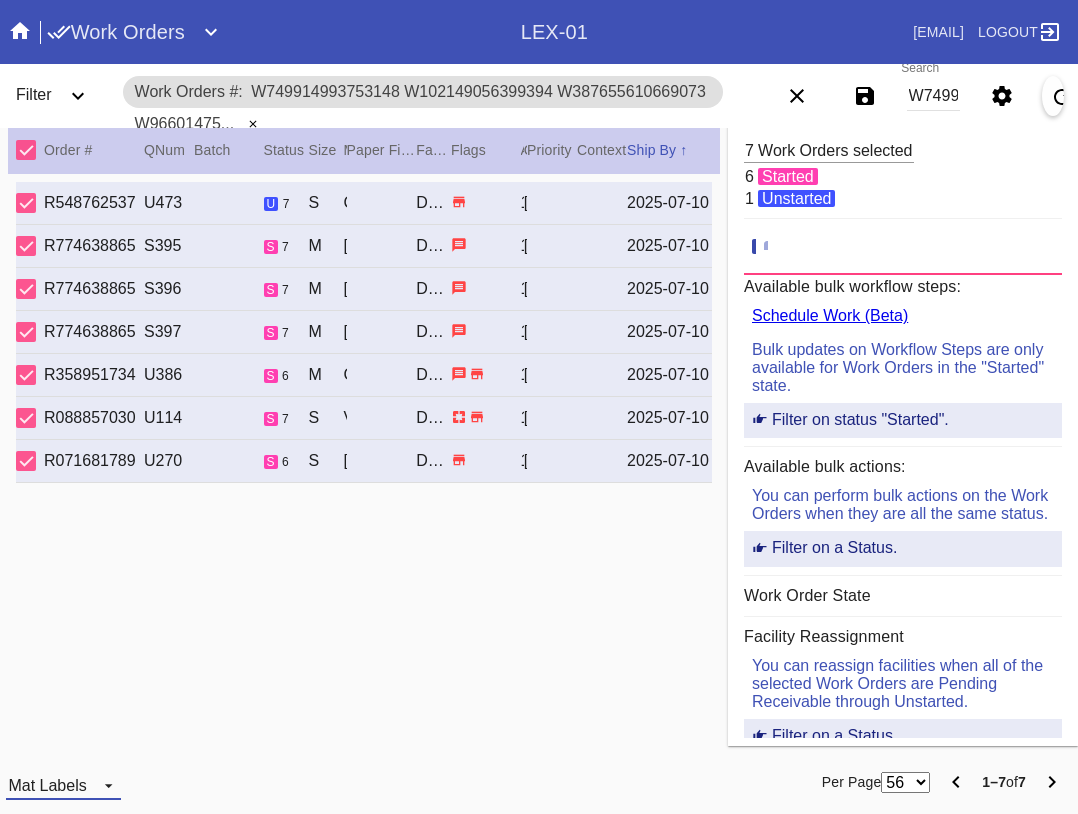 drag, startPoint x: 67, startPoint y: 785, endPoint x: 83, endPoint y: 752, distance: 36.67424 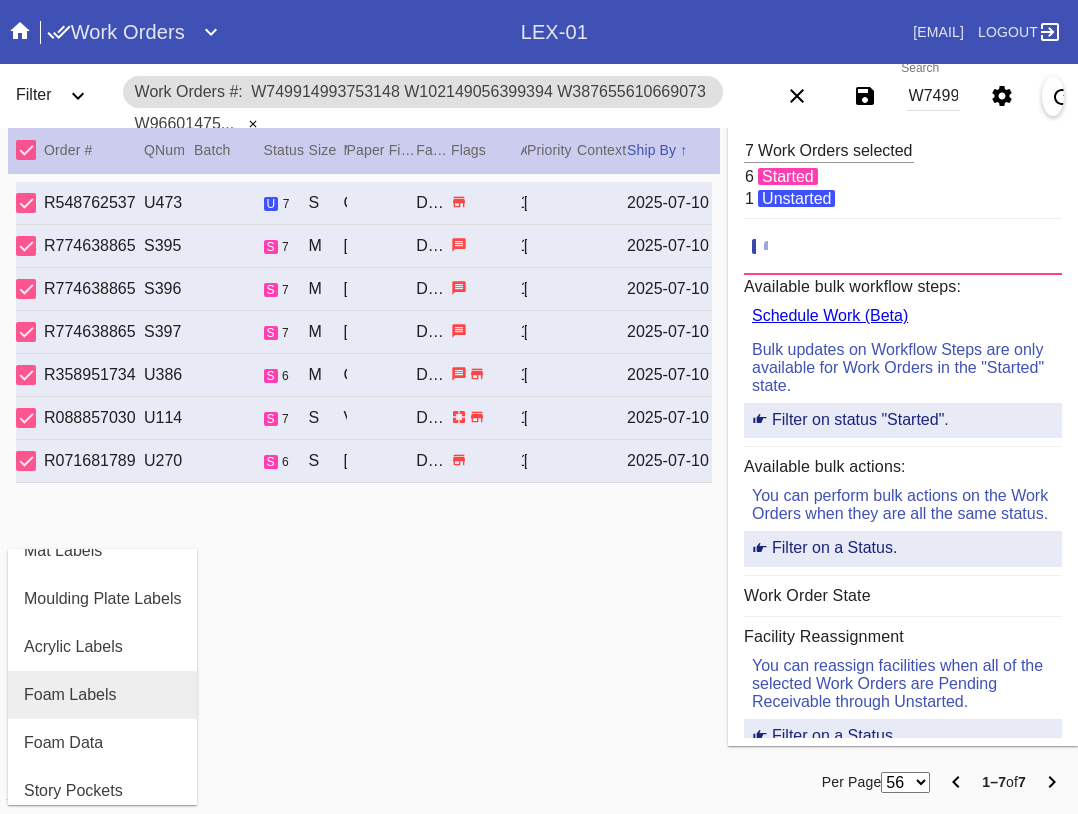scroll, scrollTop: 464, scrollLeft: 0, axis: vertical 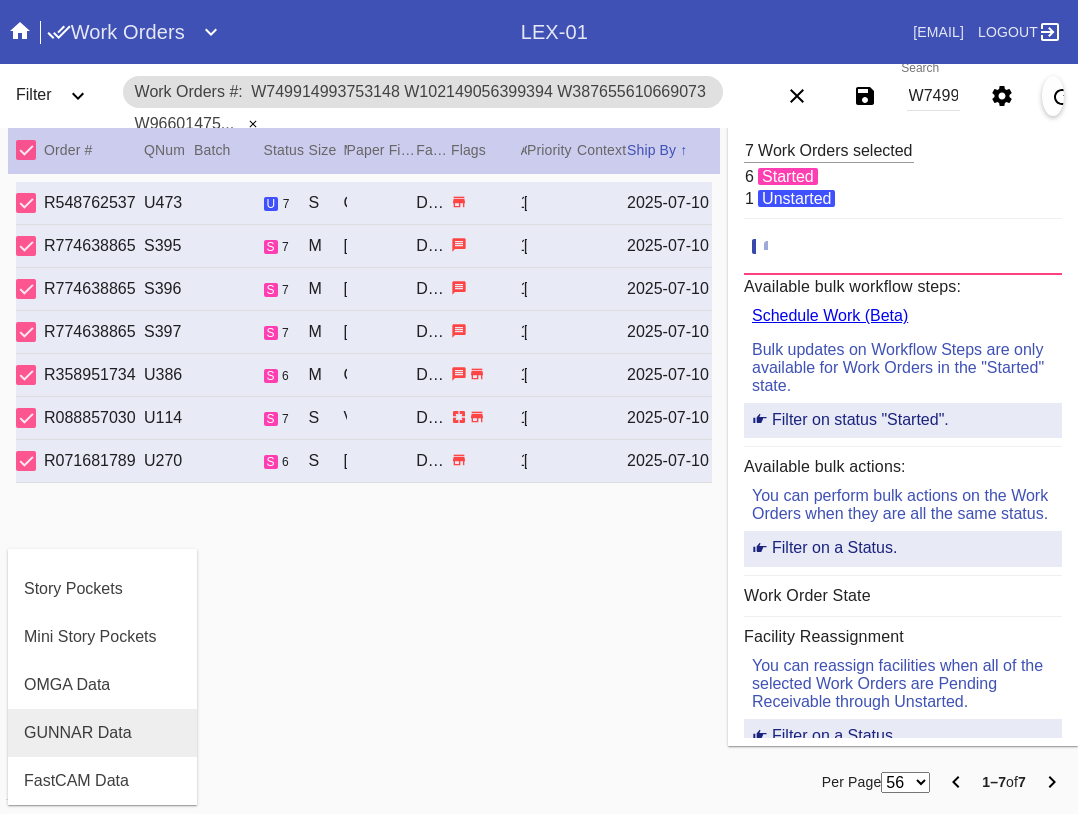 click on "GUNNAR Data" at bounding box center (78, 733) 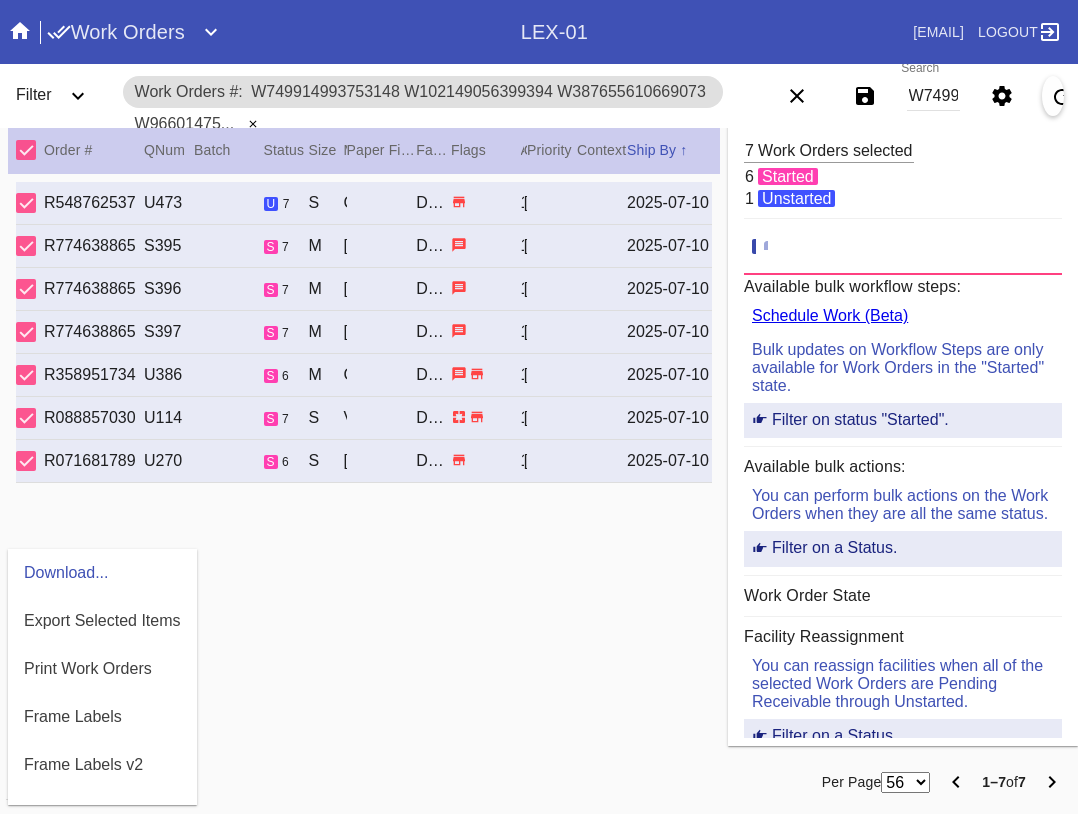 click at bounding box center (539, 407) 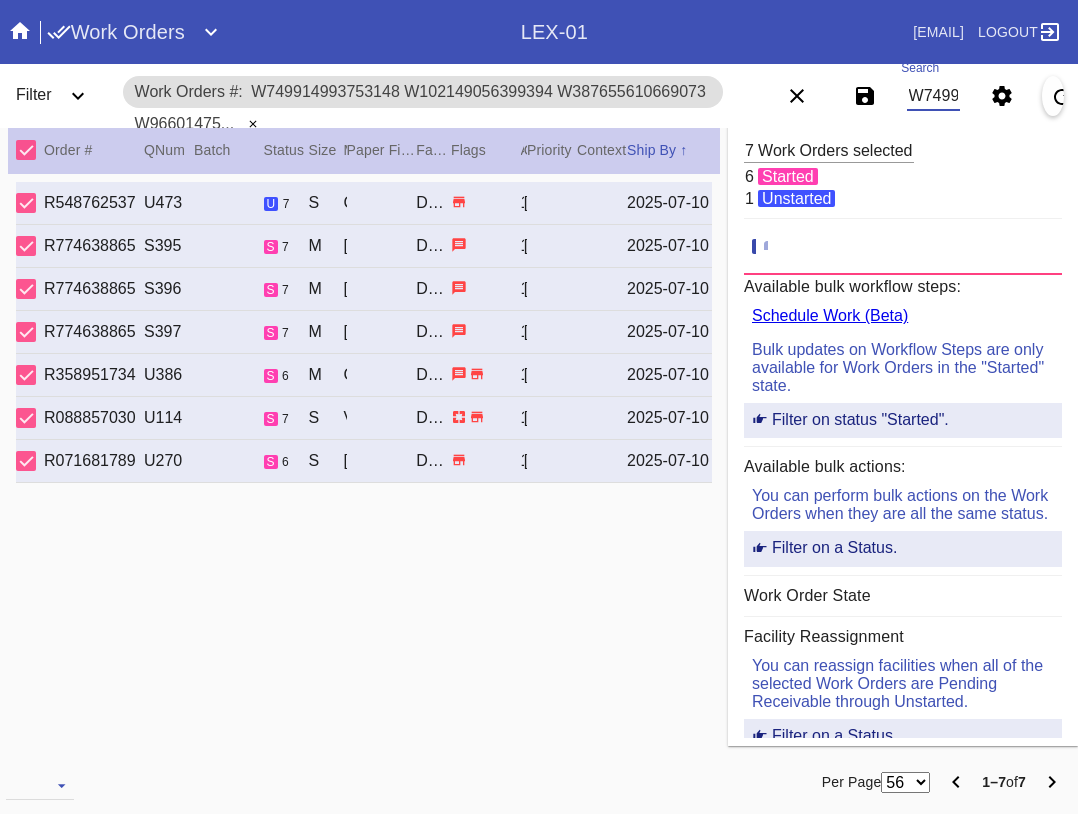 click on "W749914993753148 W102149056399394 W387655610669073 W966014756902308 W264670416642948 W877968840708156 W549942339171184" at bounding box center (933, 96) 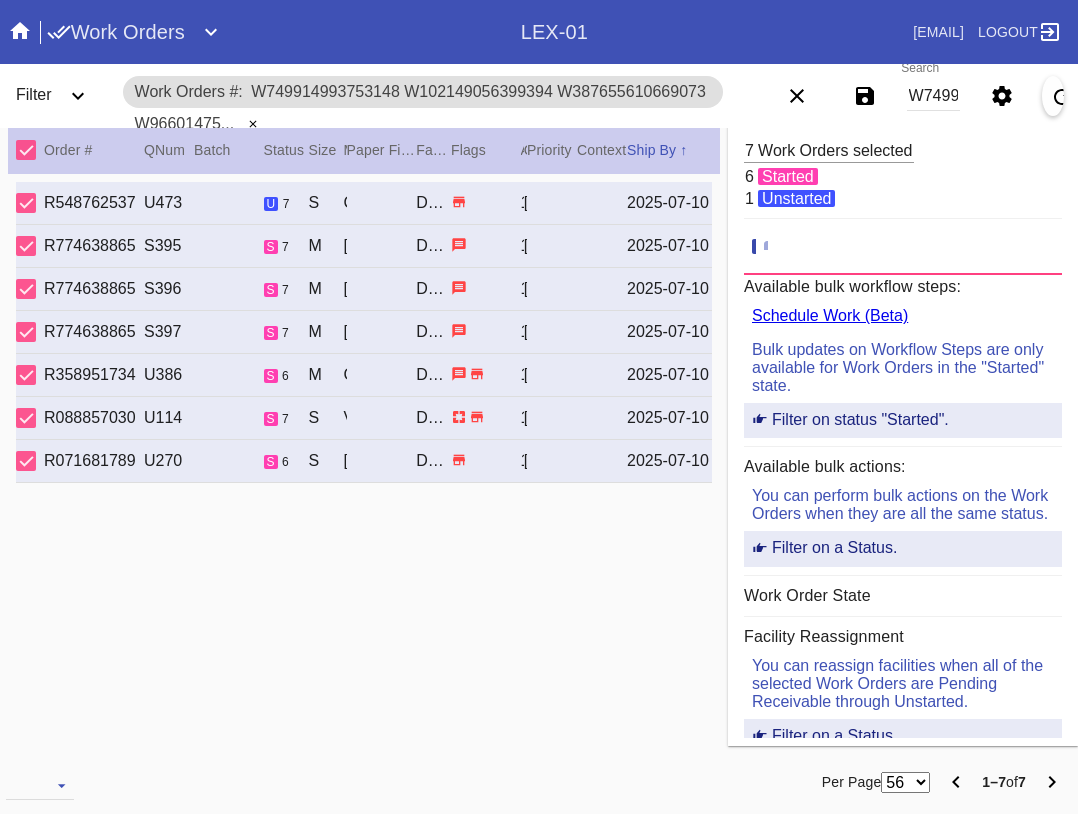 click on "W749914993753148 W102149056399394 W387655610669073 W966014756902308 W264670416642948 W877968840708156 W549942339171184" at bounding box center [933, 96] 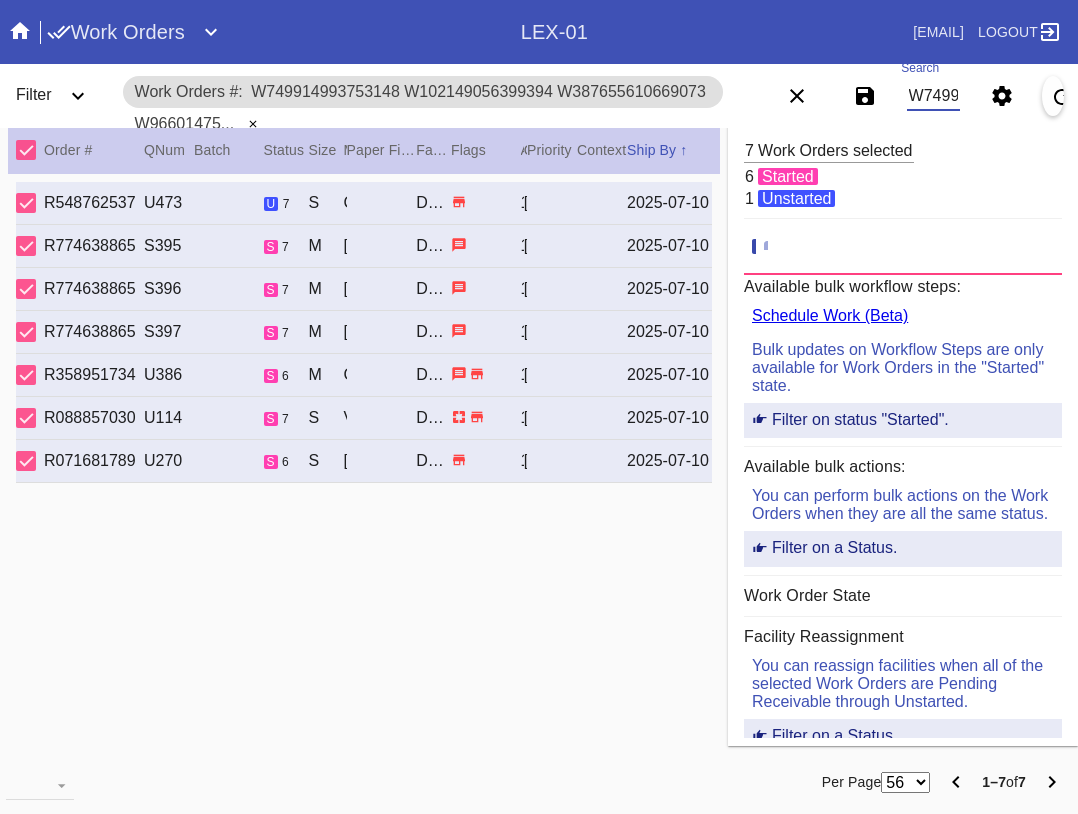 click on "W749914993753148 W102149056399394 W387655610669073 W966014756902308 W264670416642948 W877968840708156 W549942339171184" at bounding box center [933, 96] 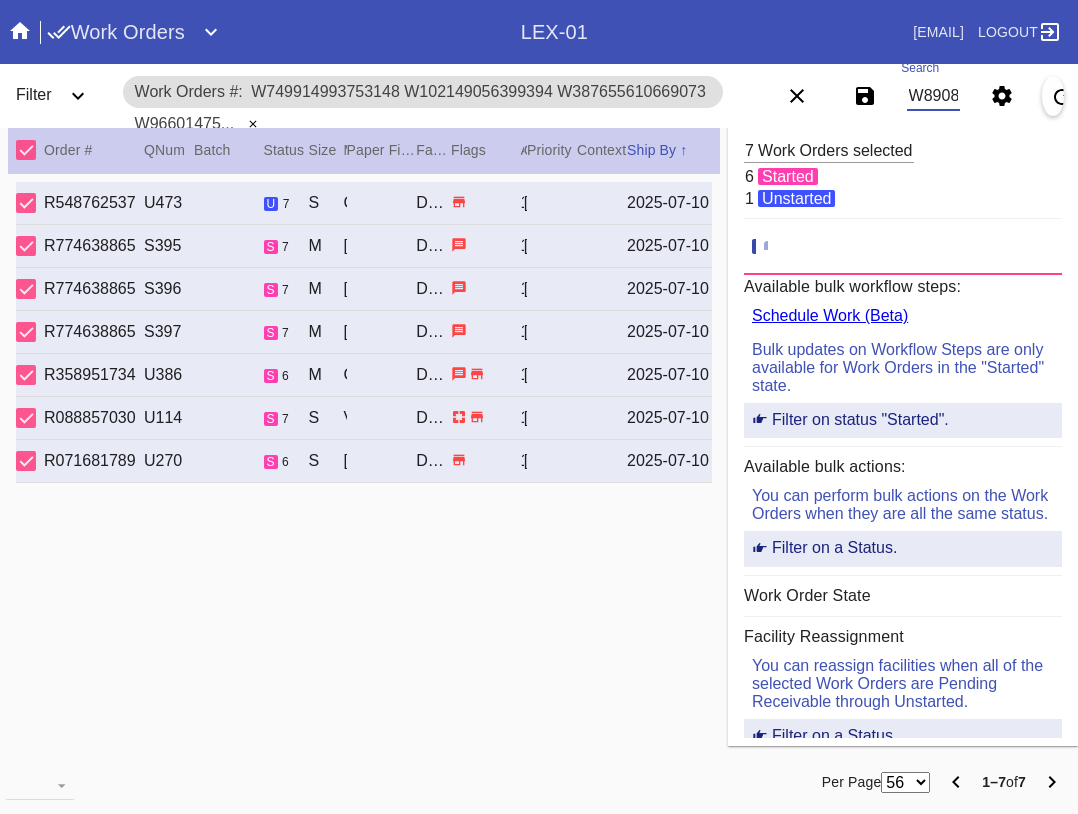 scroll, scrollTop: 0, scrollLeft: 403, axis: horizontal 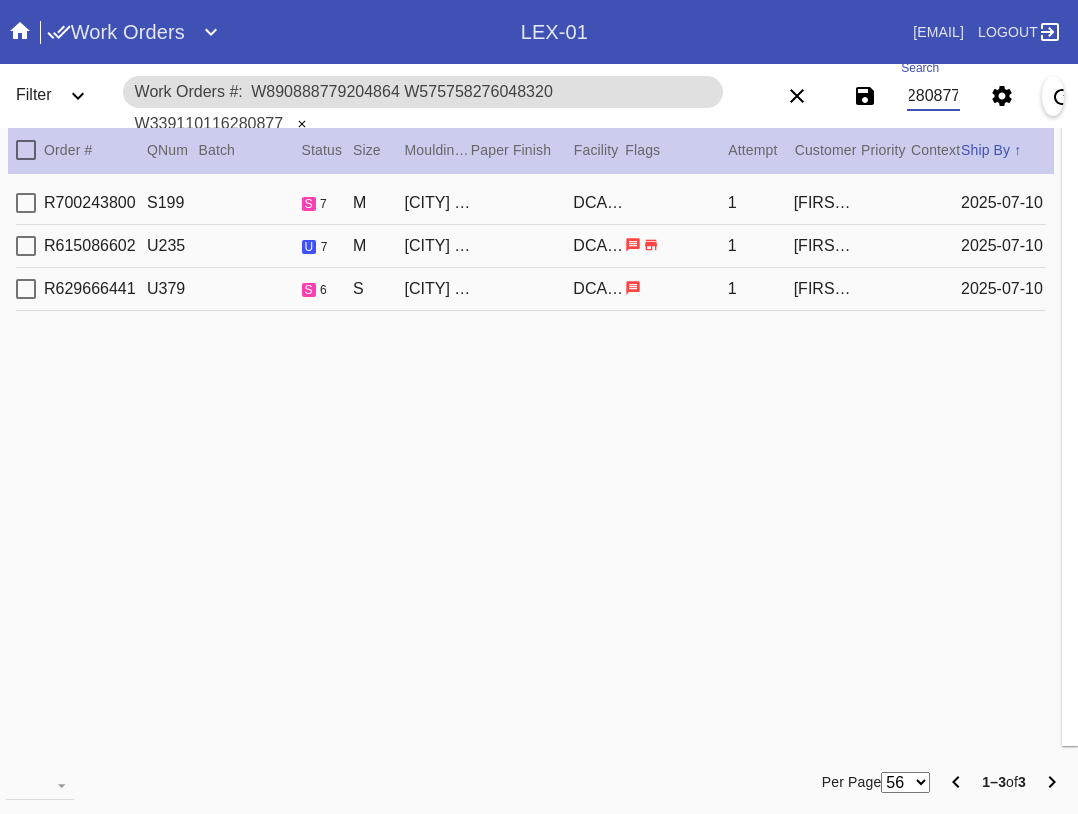 type on "W890888779204864 W575758276048320 W339110116280877" 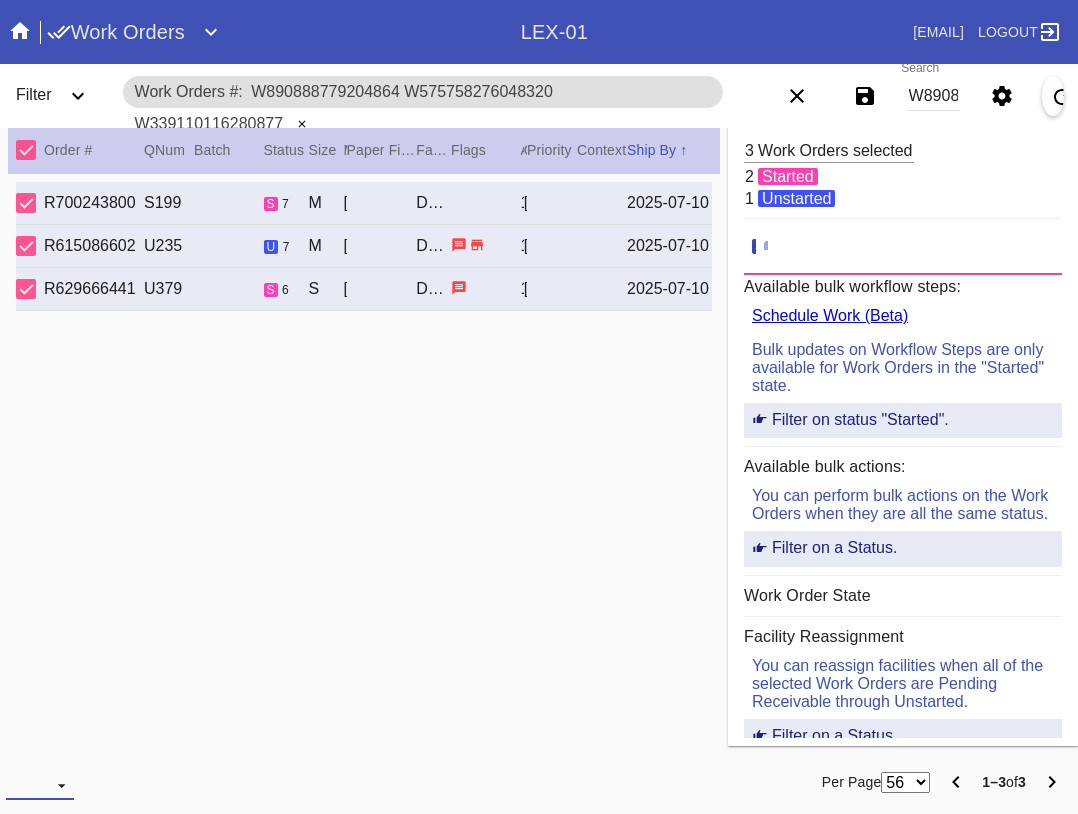 click at bounding box center (40, 785) 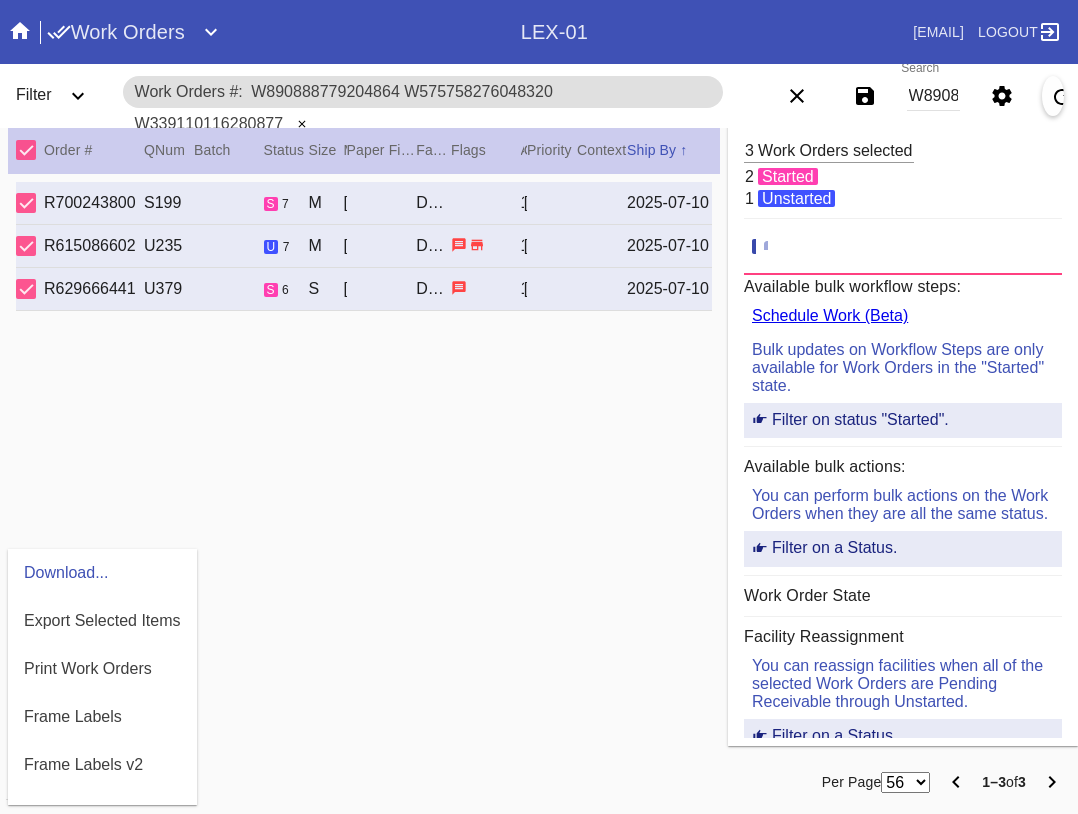 scroll, scrollTop: 100, scrollLeft: 0, axis: vertical 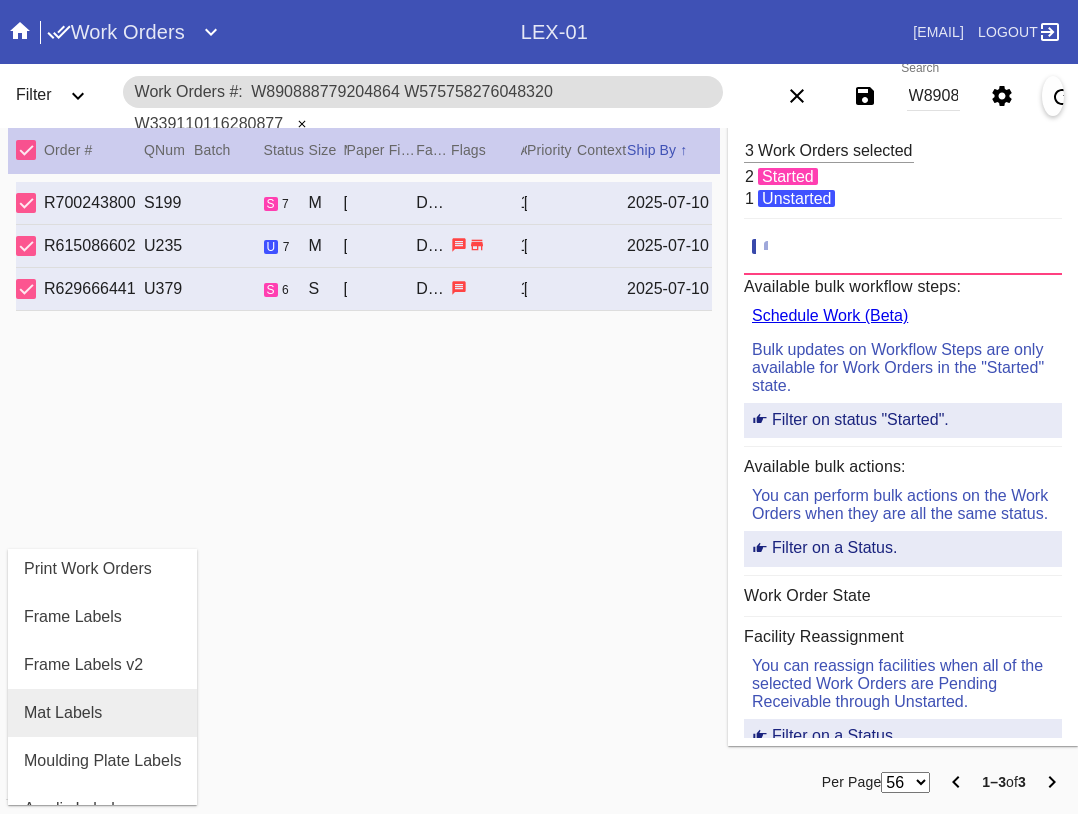 click on "Mat Labels" at bounding box center (102, 713) 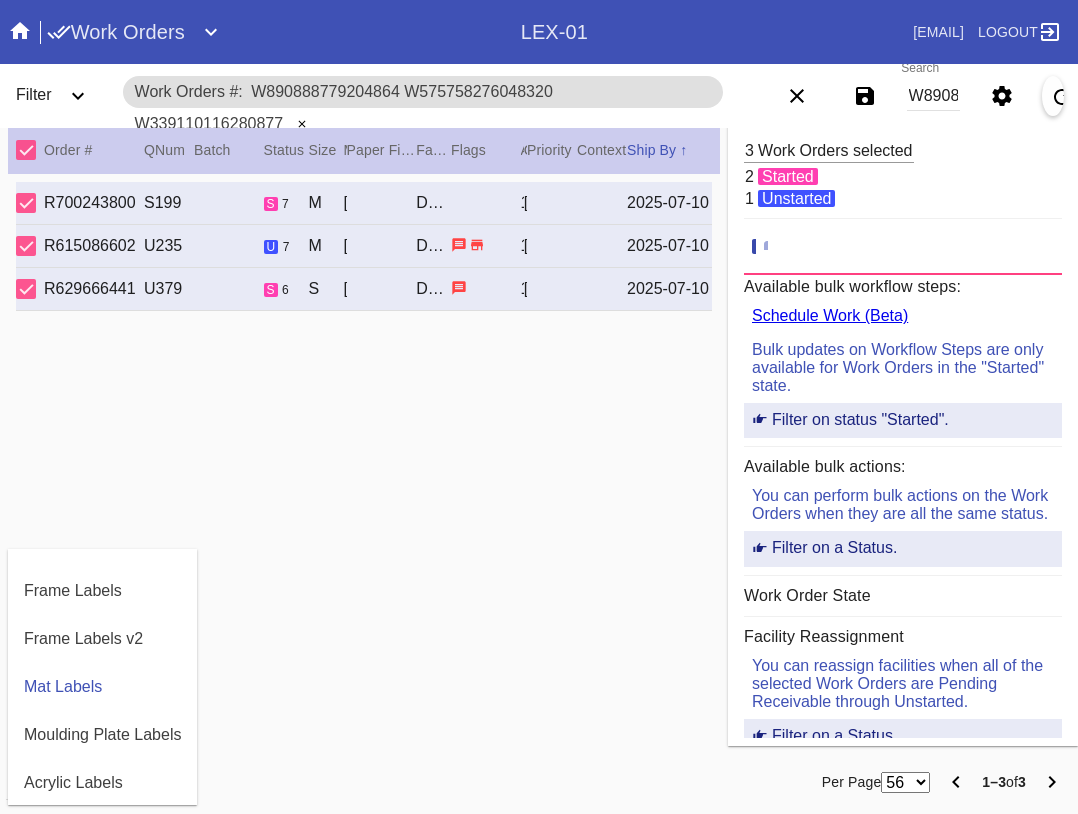 scroll, scrollTop: 464, scrollLeft: 0, axis: vertical 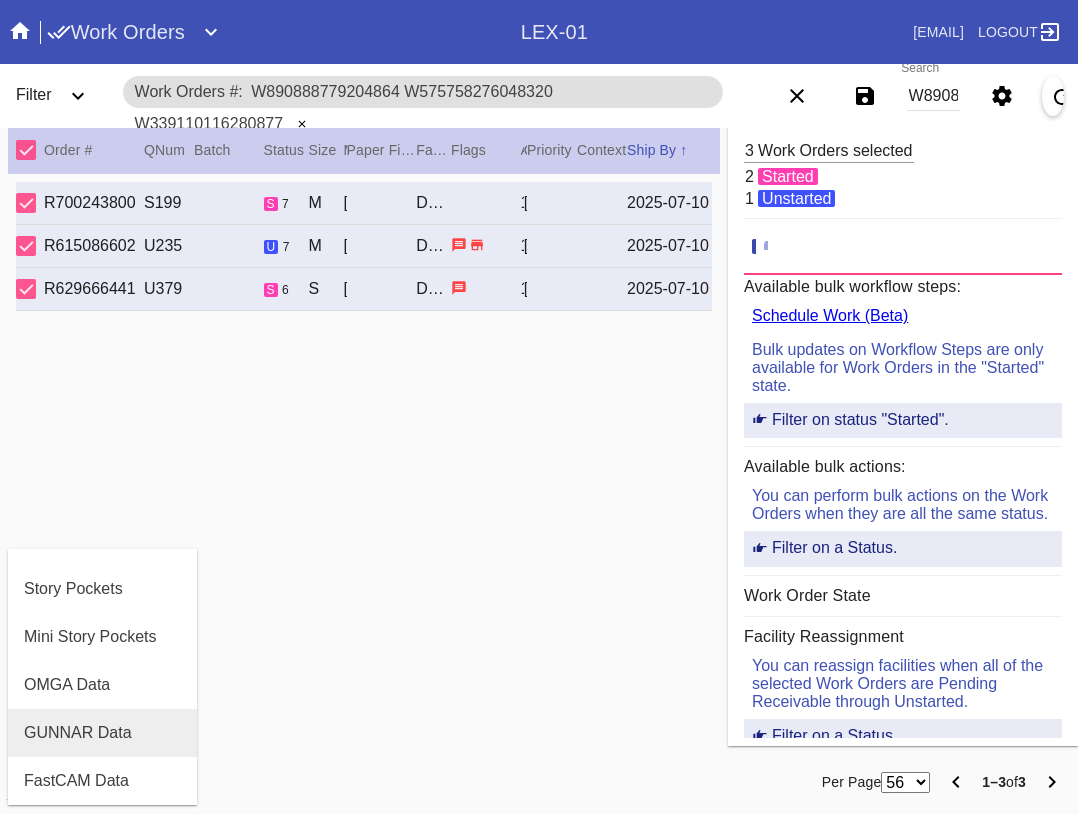 click on "GUNNAR Data" at bounding box center (78, 733) 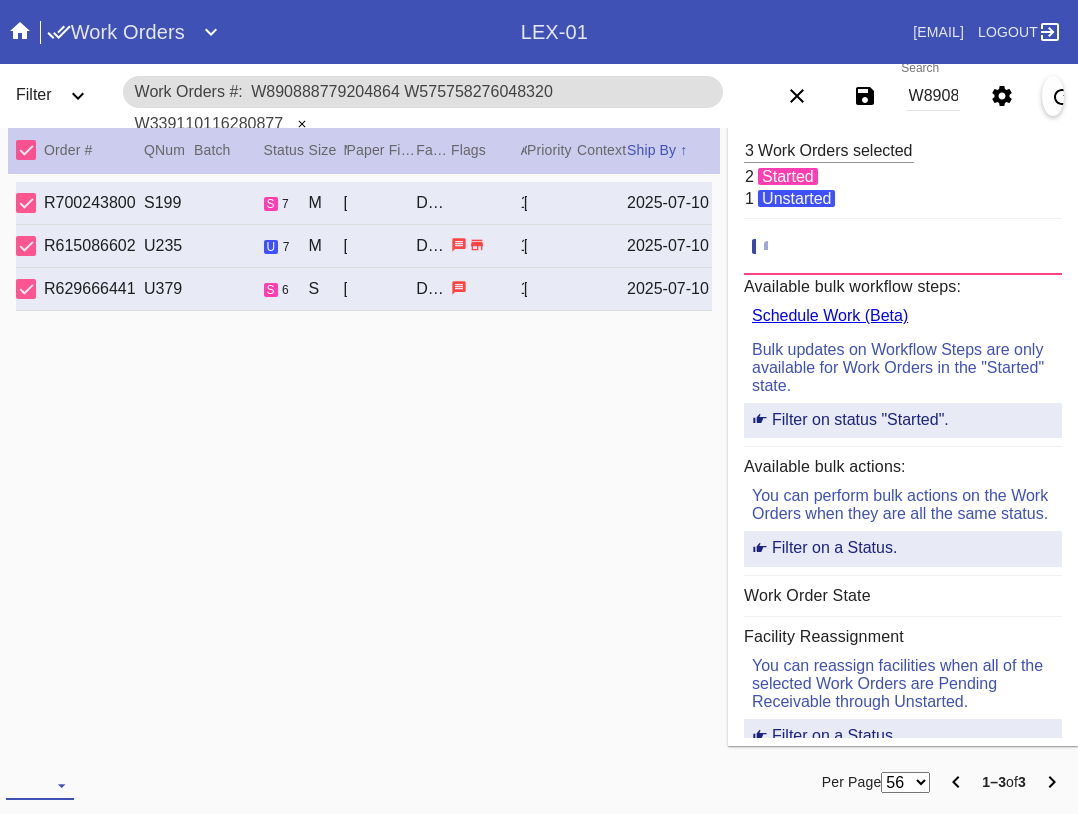 click at bounding box center (40, 785) 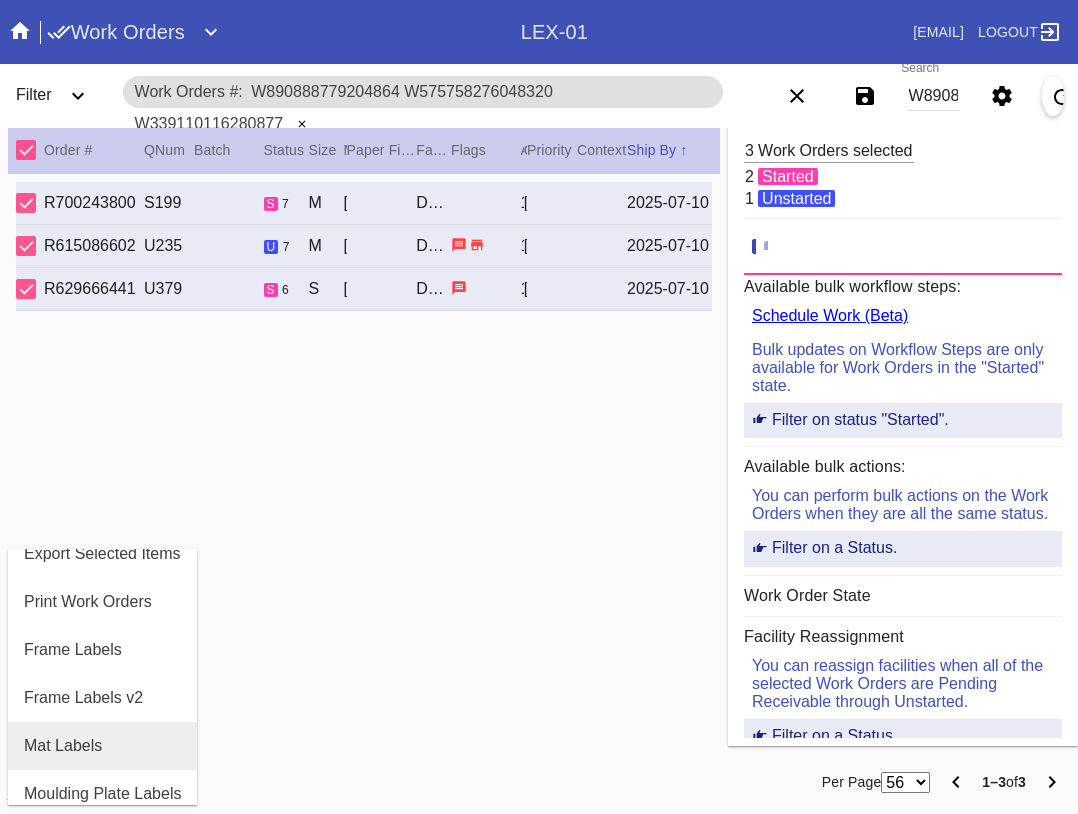 scroll, scrollTop: 100, scrollLeft: 0, axis: vertical 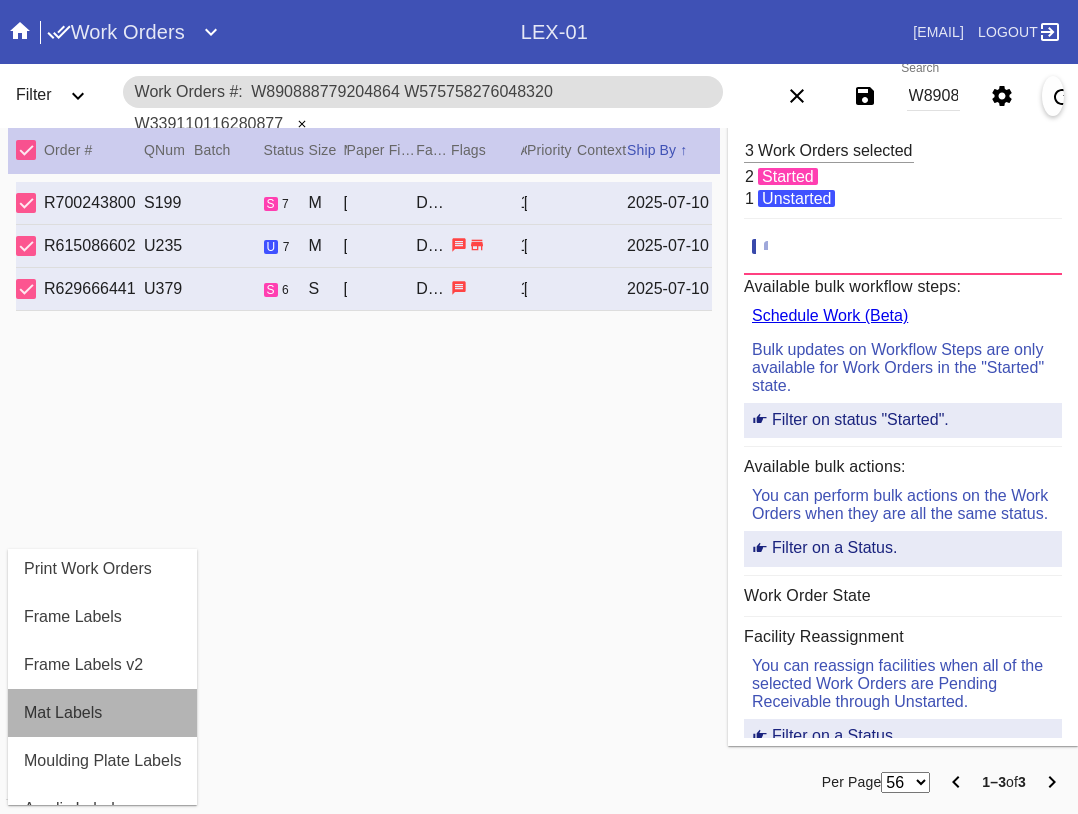 click on "Mat Labels" at bounding box center (102, 713) 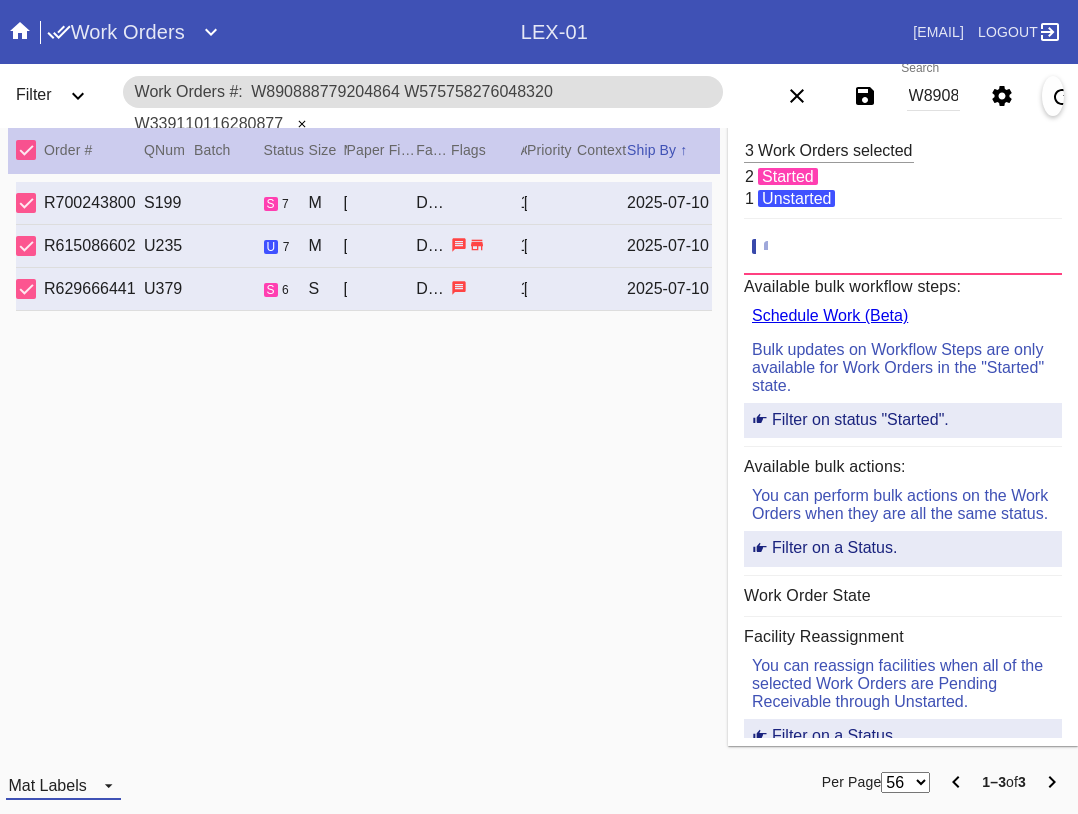click on "Mat Labels" at bounding box center (47, 786) 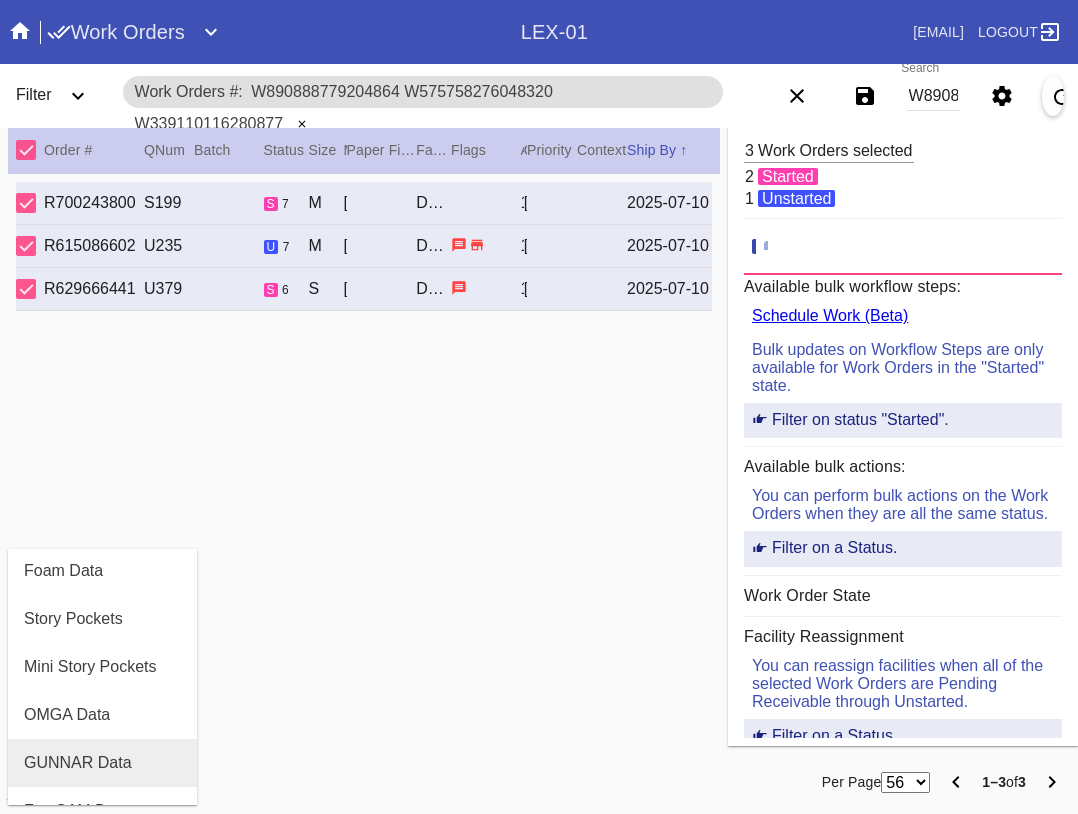 scroll, scrollTop: 464, scrollLeft: 0, axis: vertical 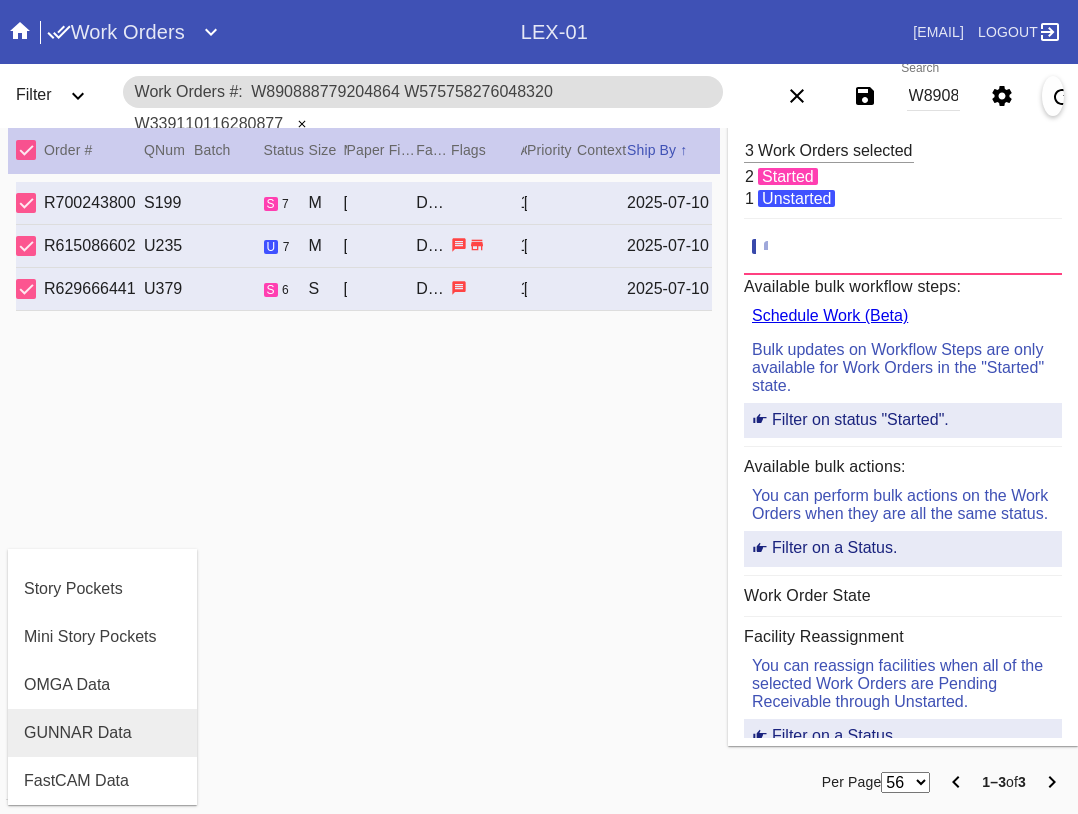 click on "GUNNAR Data" at bounding box center [78, 733] 